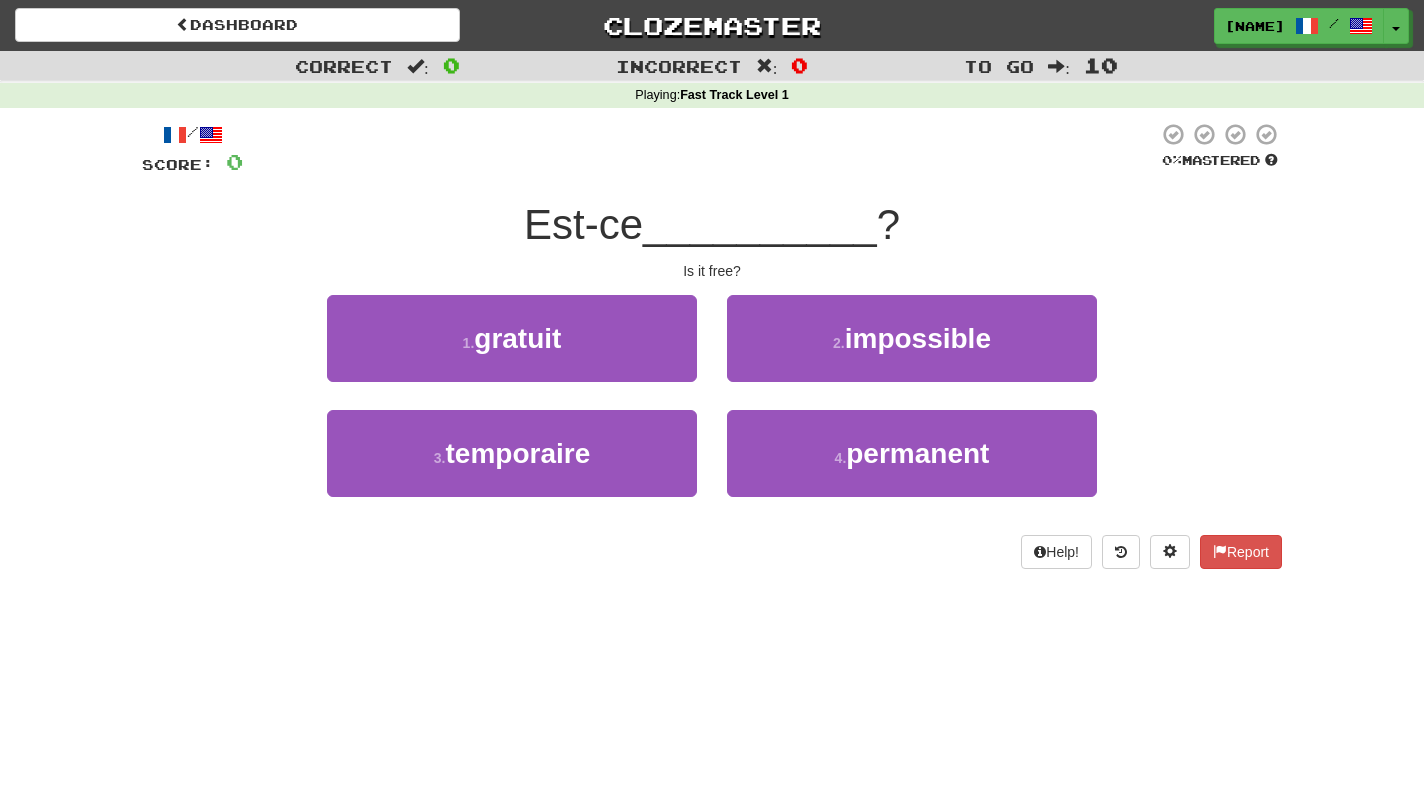 scroll, scrollTop: 0, scrollLeft: 0, axis: both 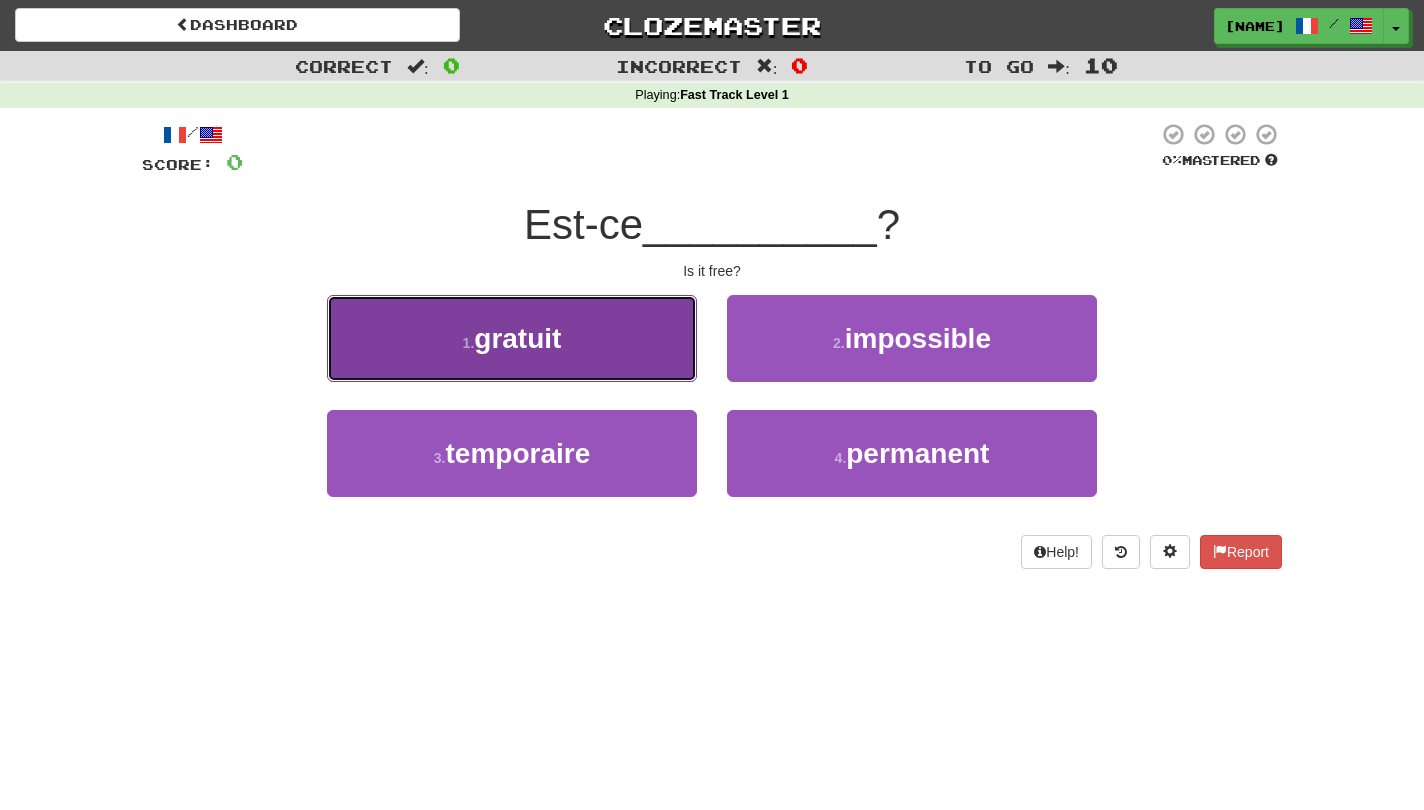 click on "1 .  gratuit" at bounding box center [512, 338] 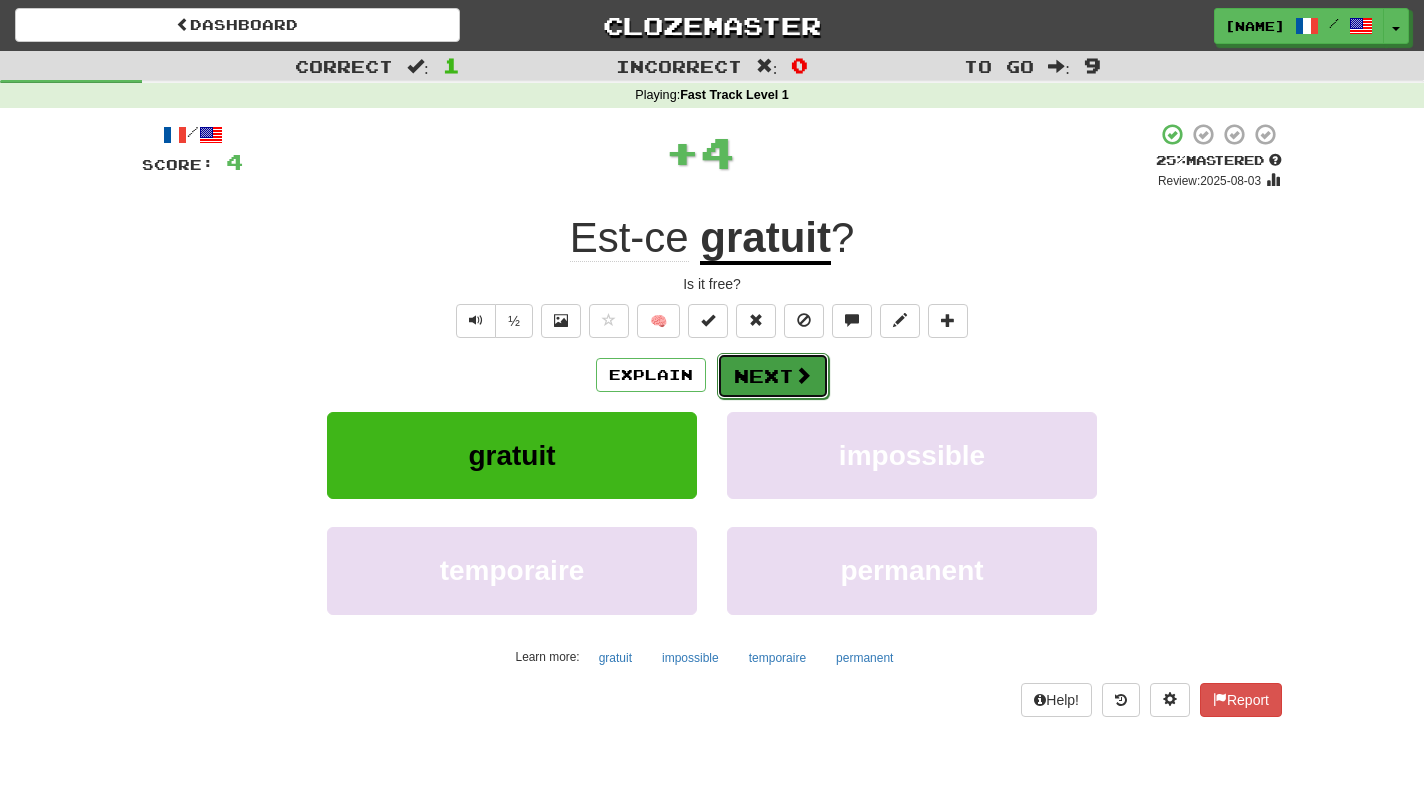 click on "Next" at bounding box center (773, 376) 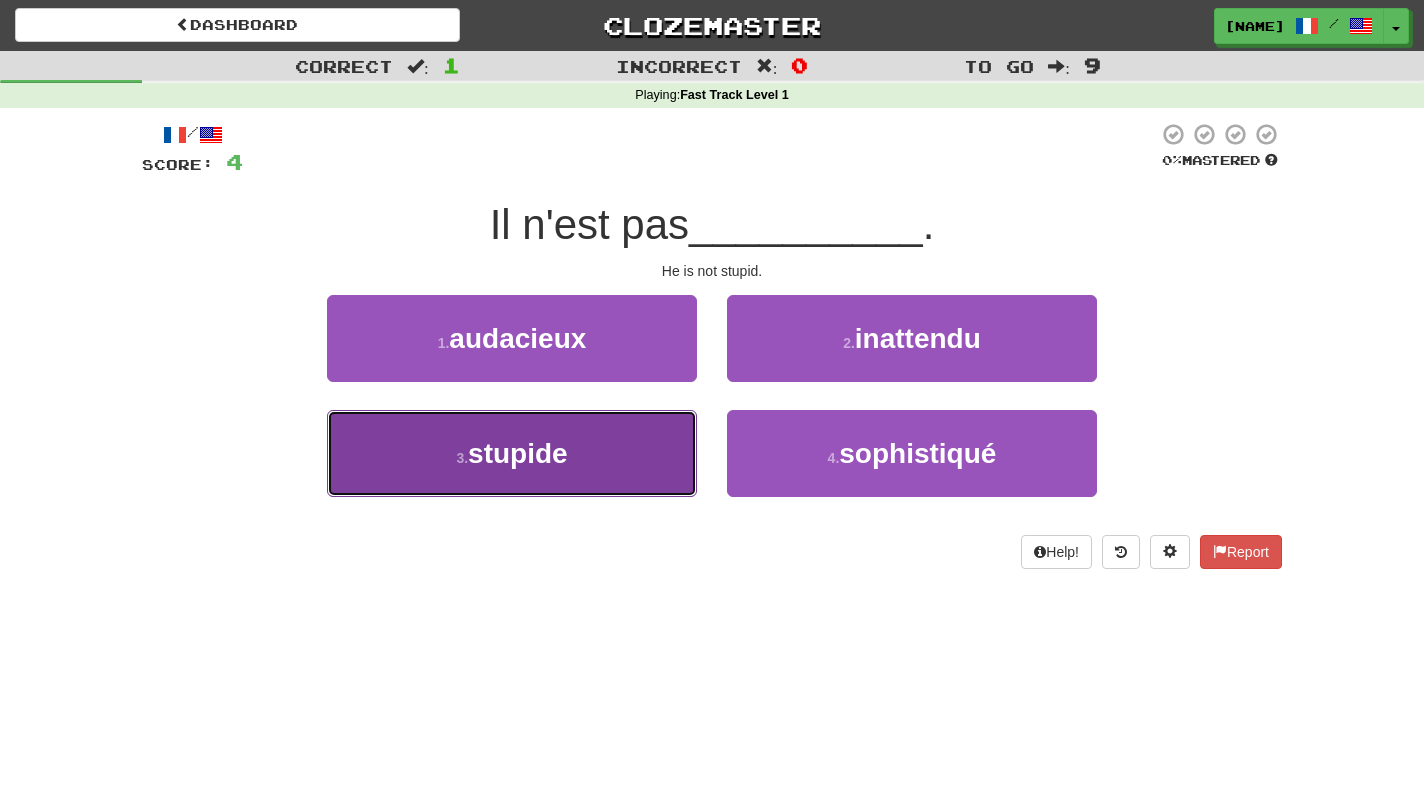 click on "3 .  stupide" at bounding box center (512, 453) 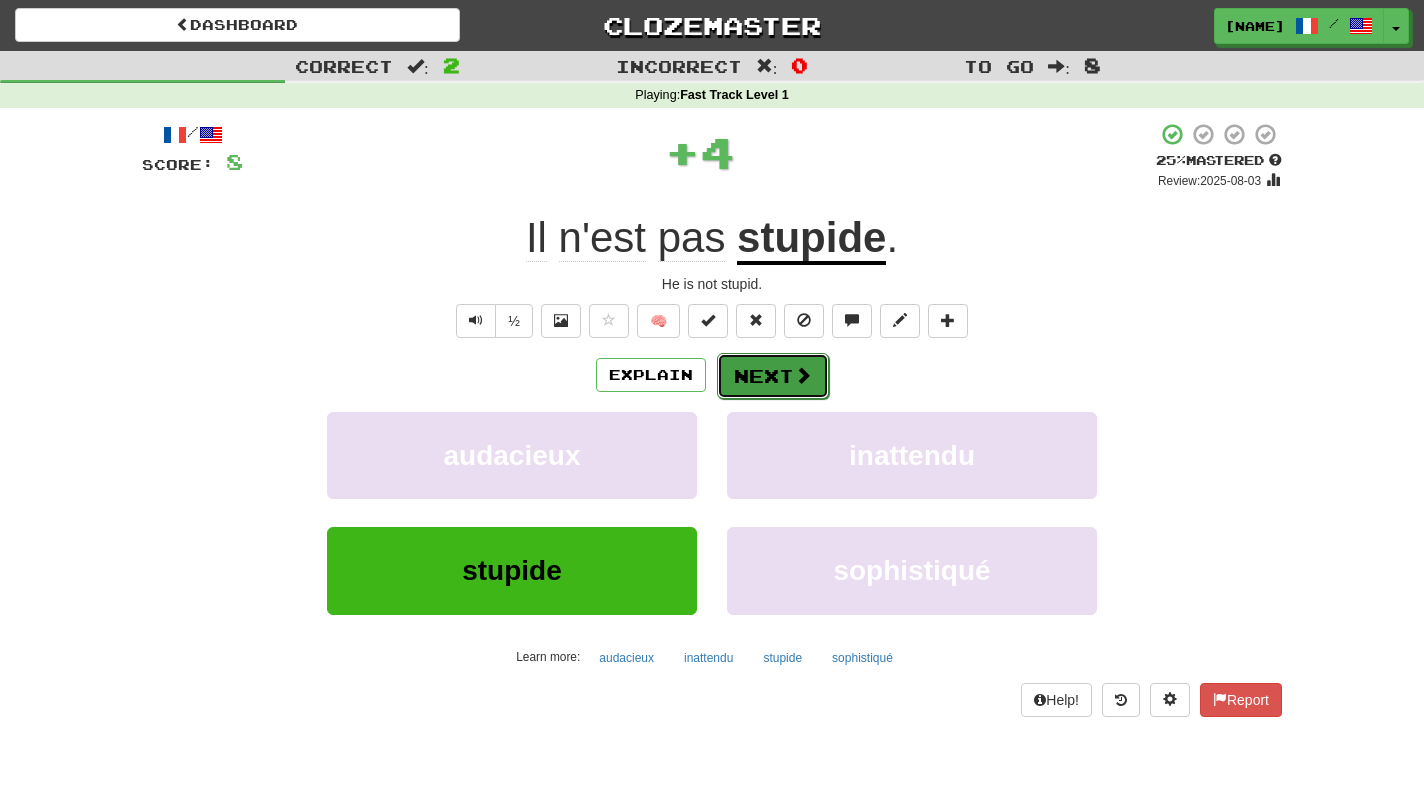 click on "Next" at bounding box center (773, 376) 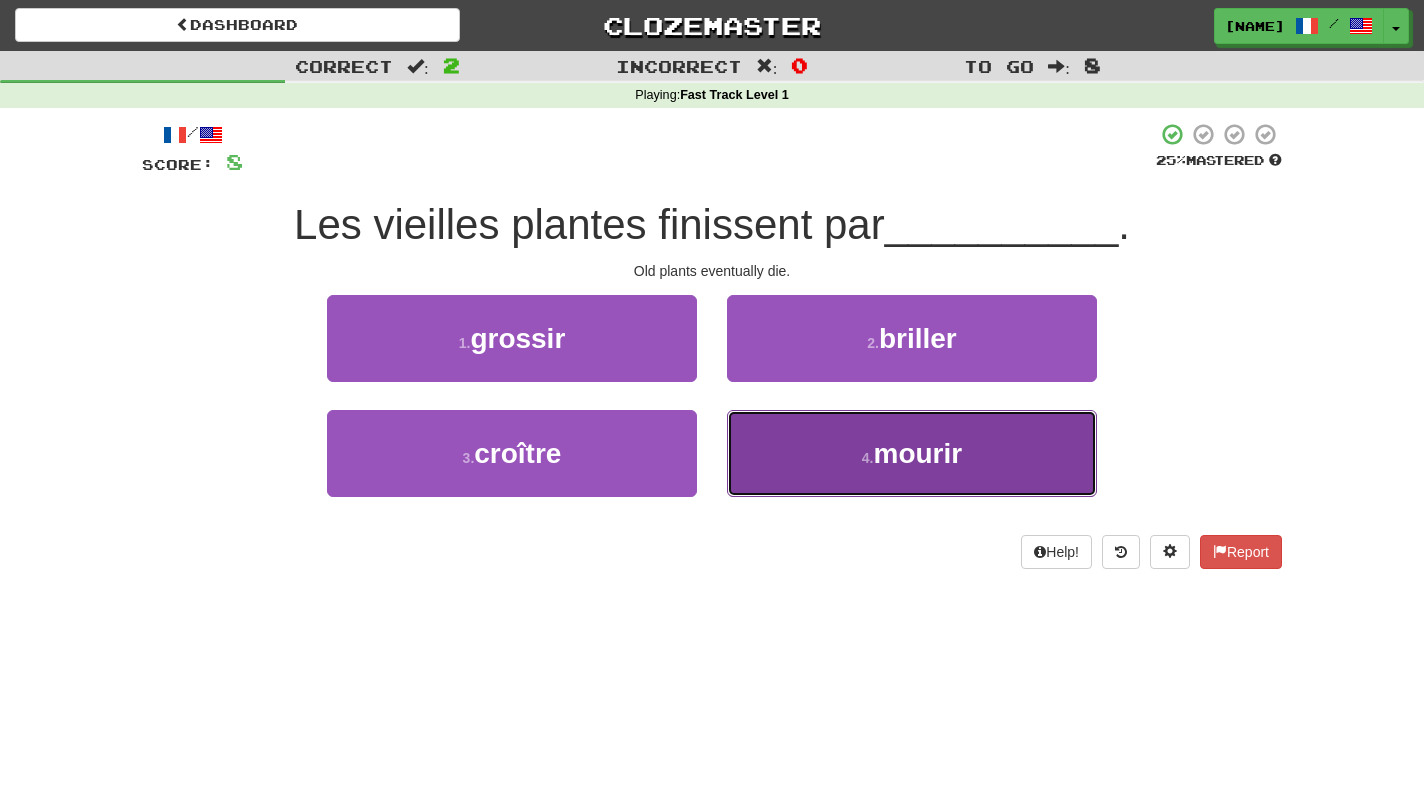 click on "4 .  mourir" at bounding box center [912, 453] 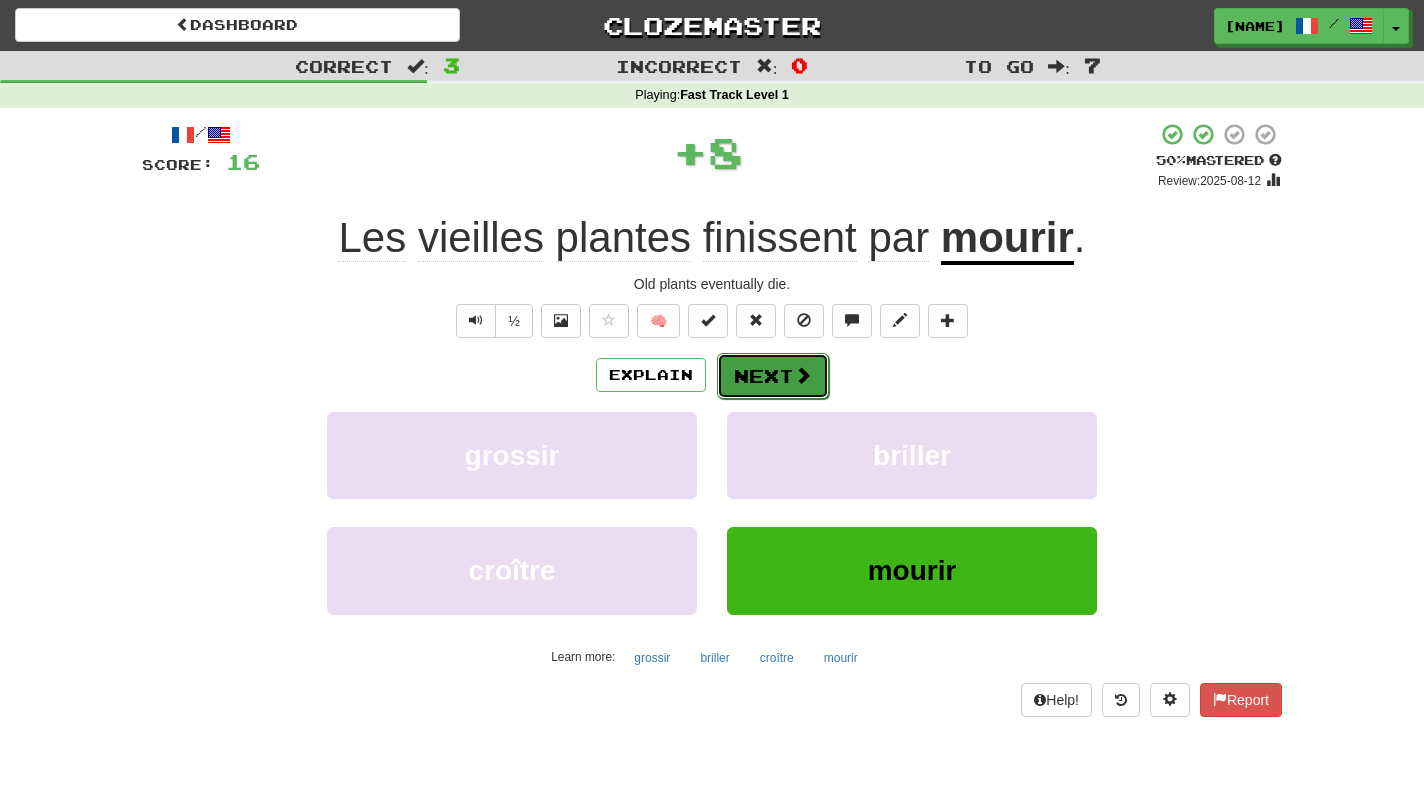 click on "Next" at bounding box center [773, 376] 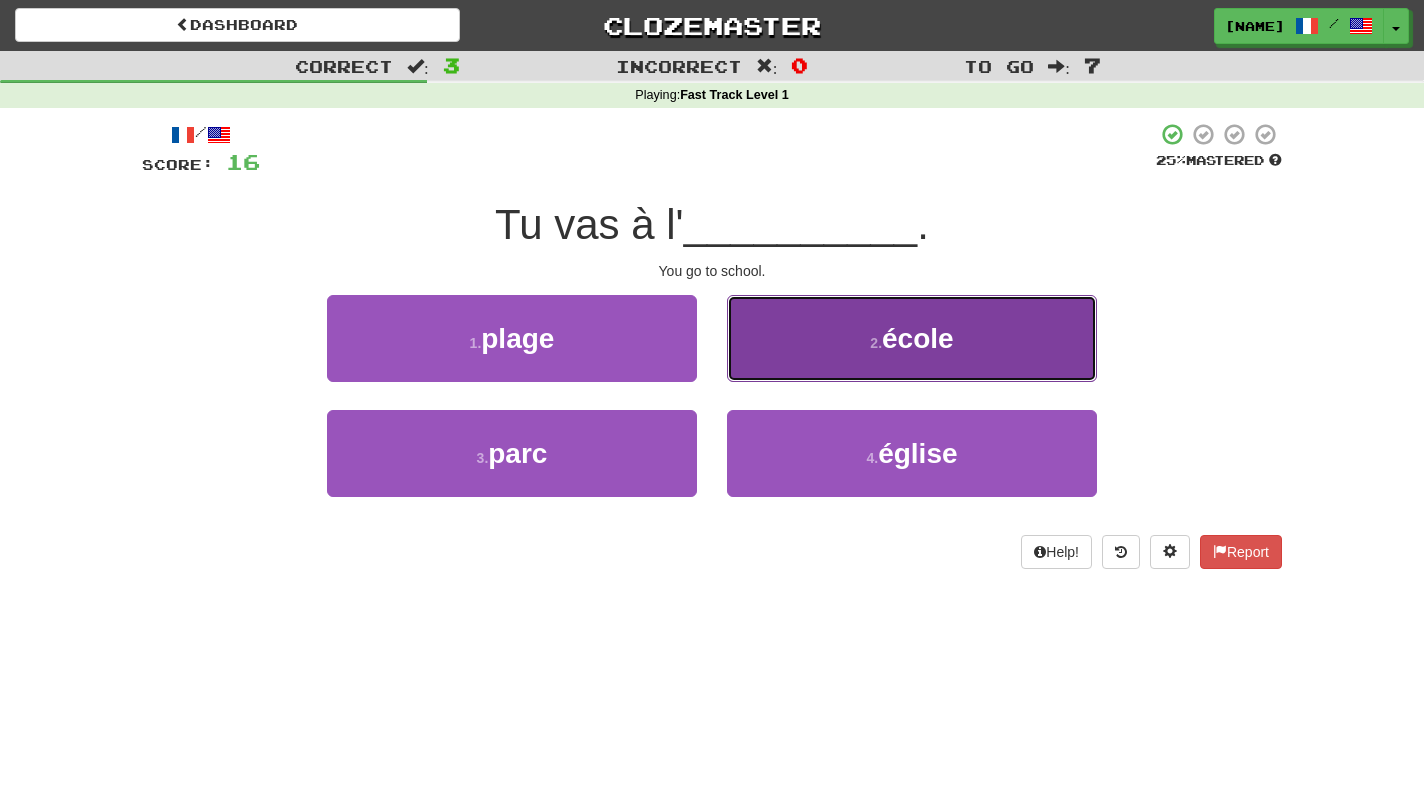 click on "2 .  école" at bounding box center (912, 338) 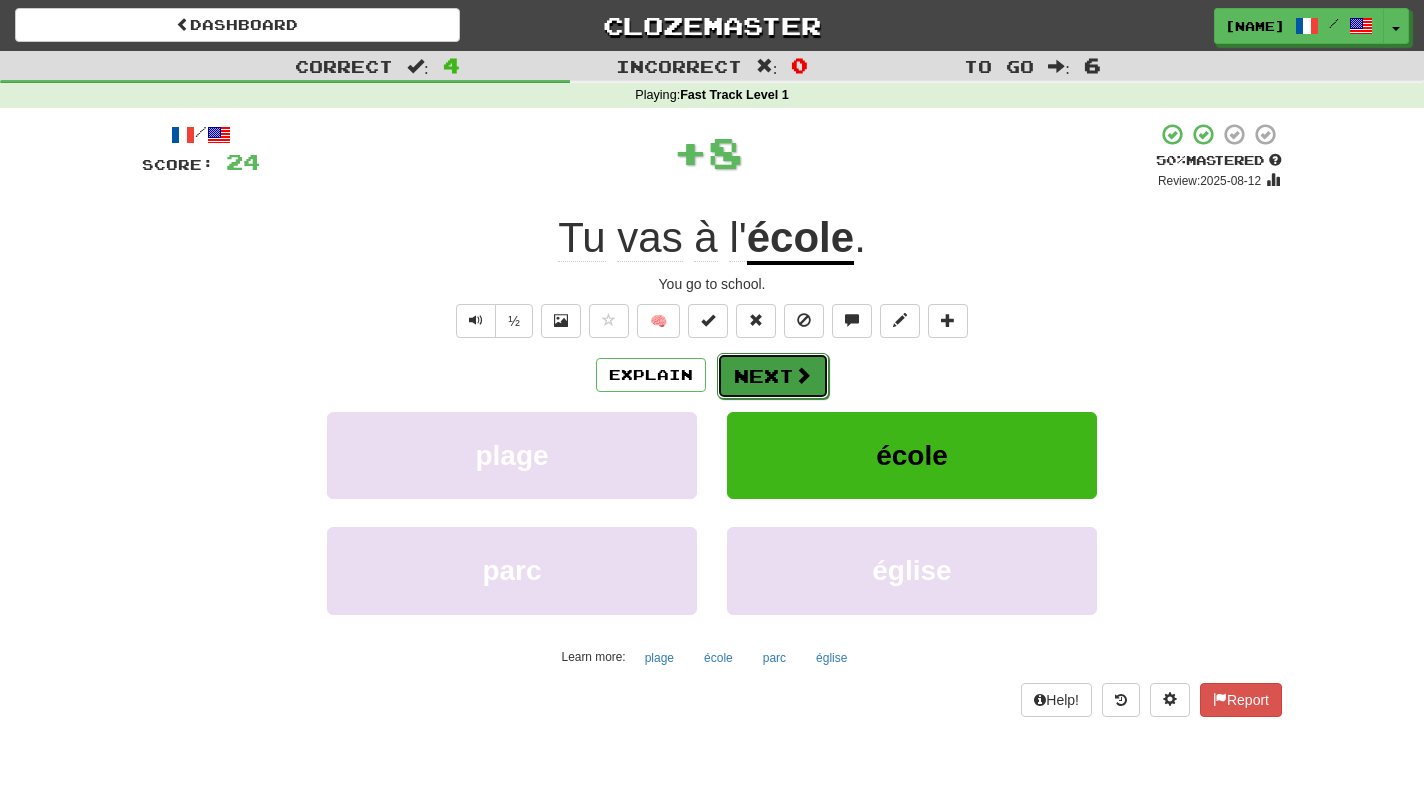 click on "Next" at bounding box center [773, 376] 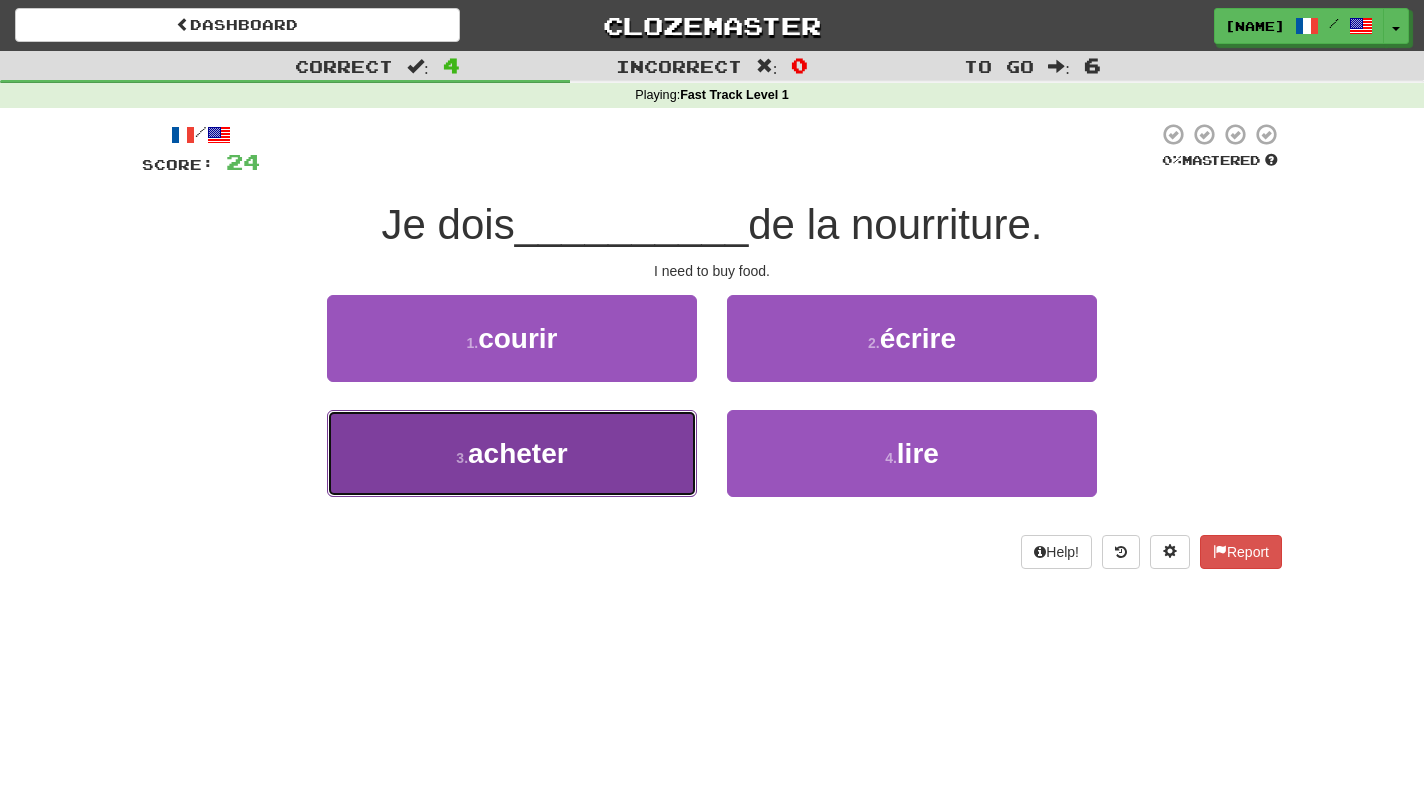 click on "3 .  acheter" at bounding box center (512, 453) 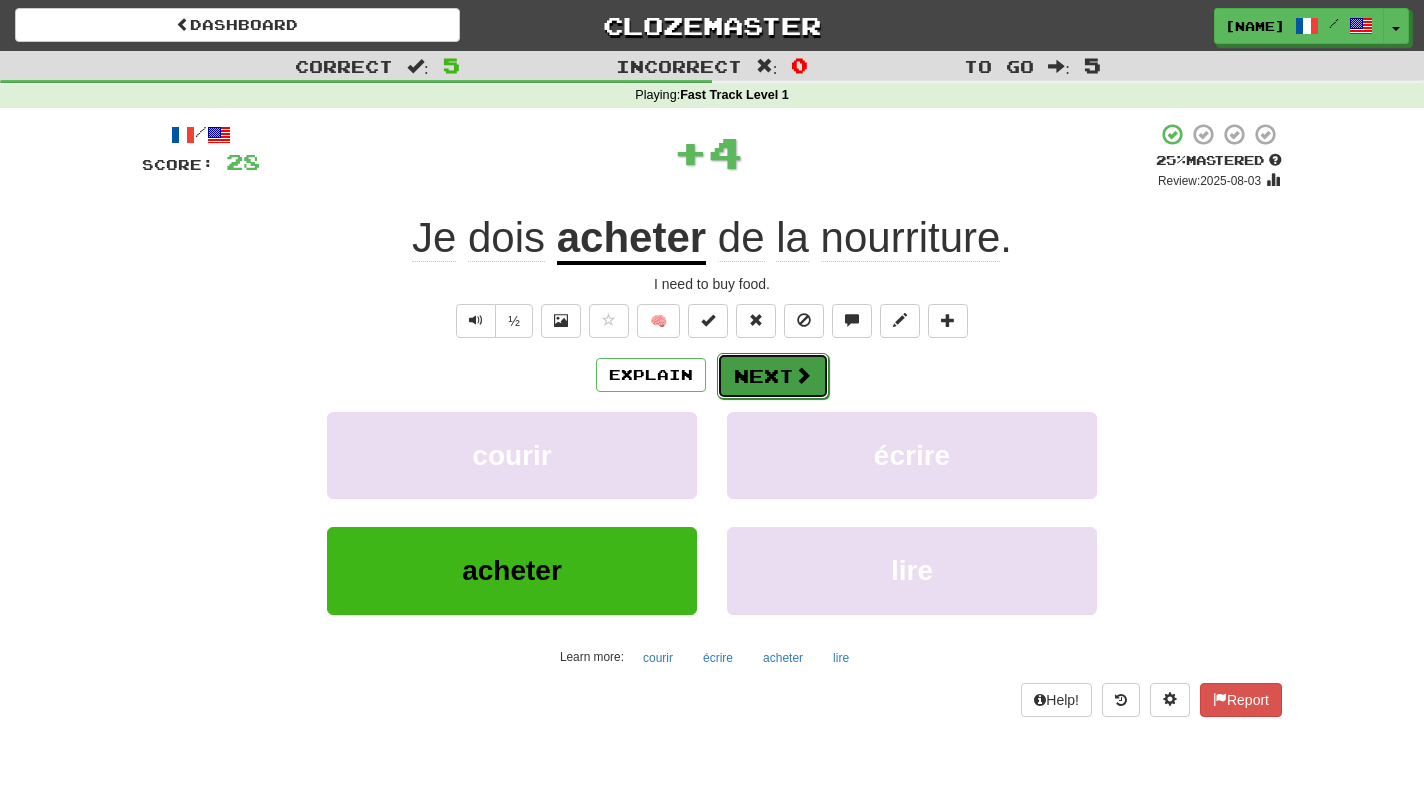 click on "Next" at bounding box center [773, 376] 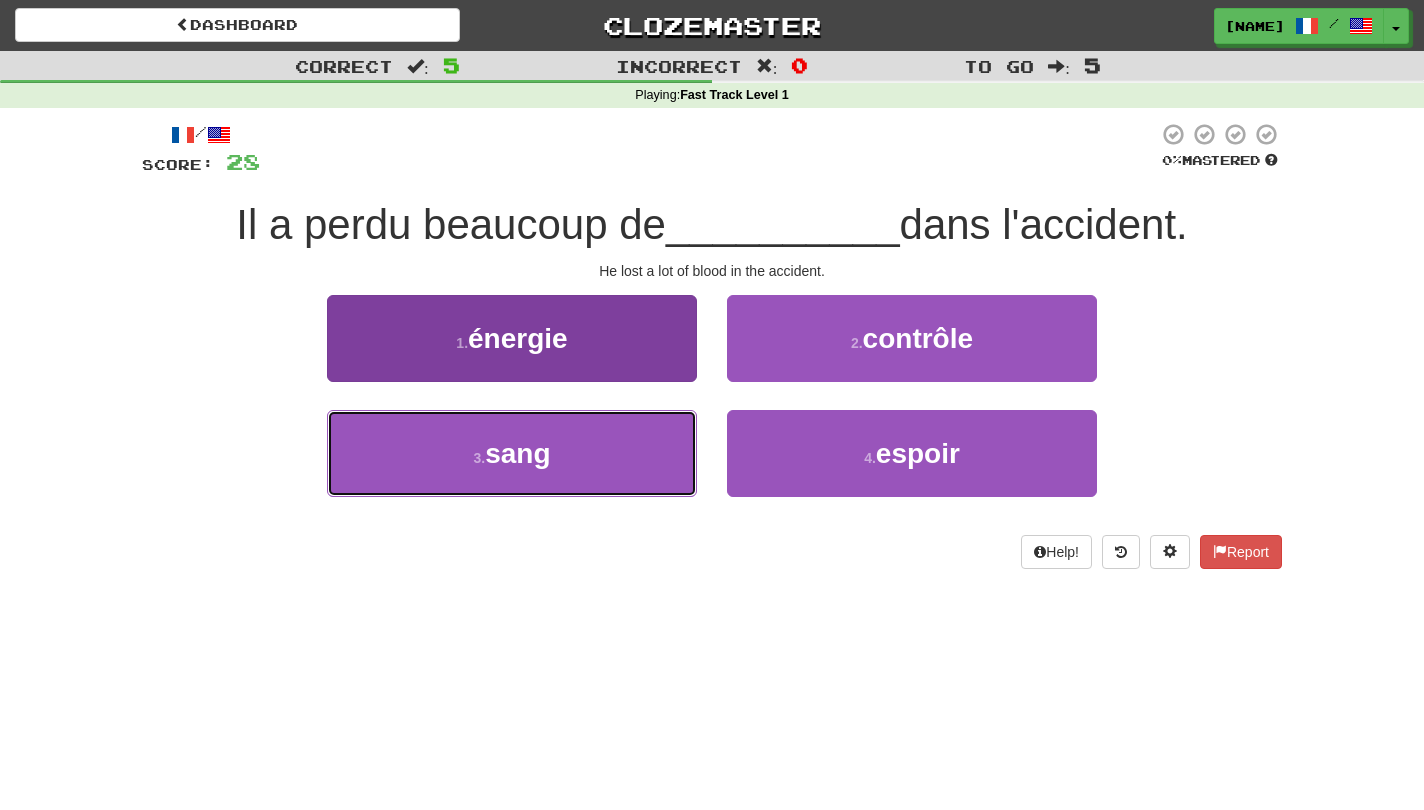 drag, startPoint x: 624, startPoint y: 450, endPoint x: 635, endPoint y: 448, distance: 11.18034 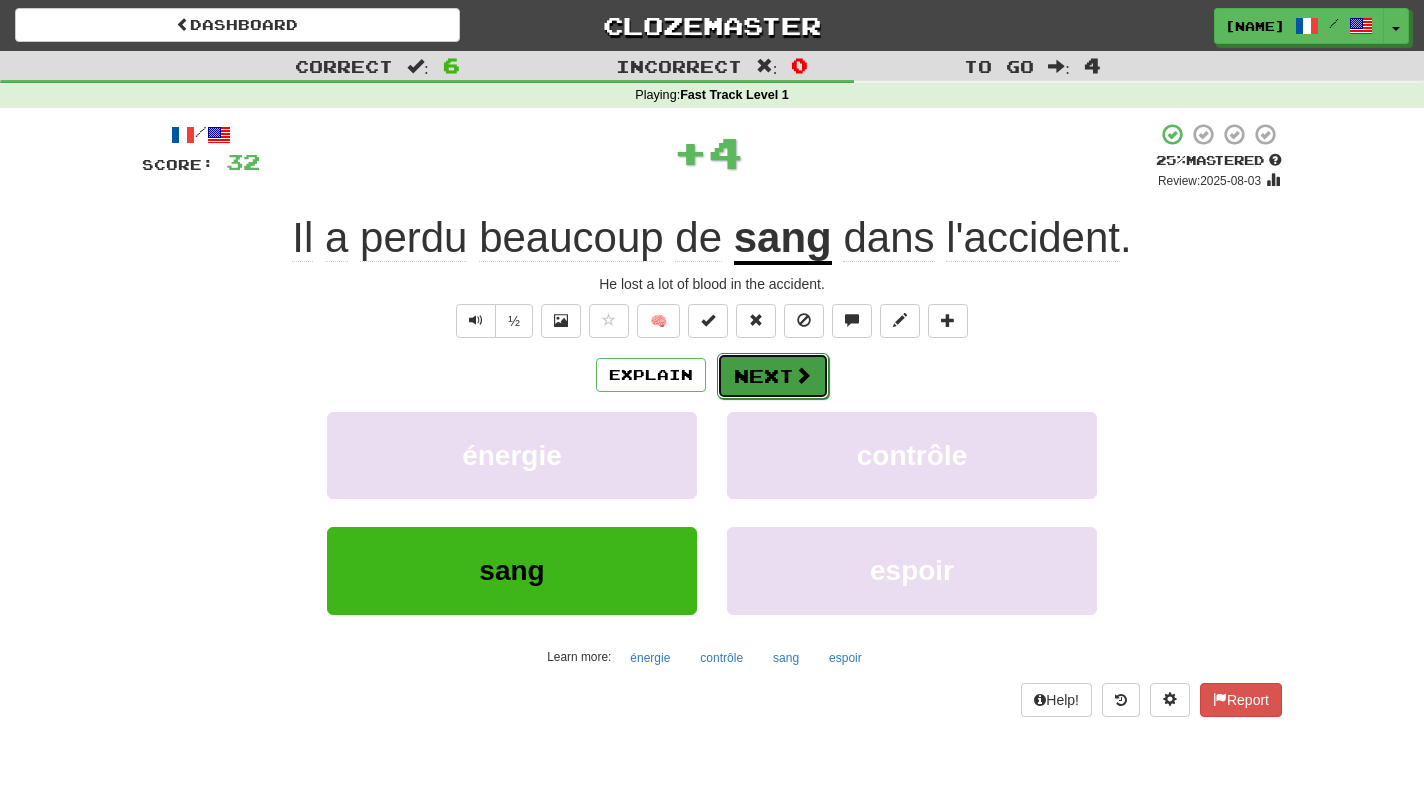 click on "Next" at bounding box center [773, 376] 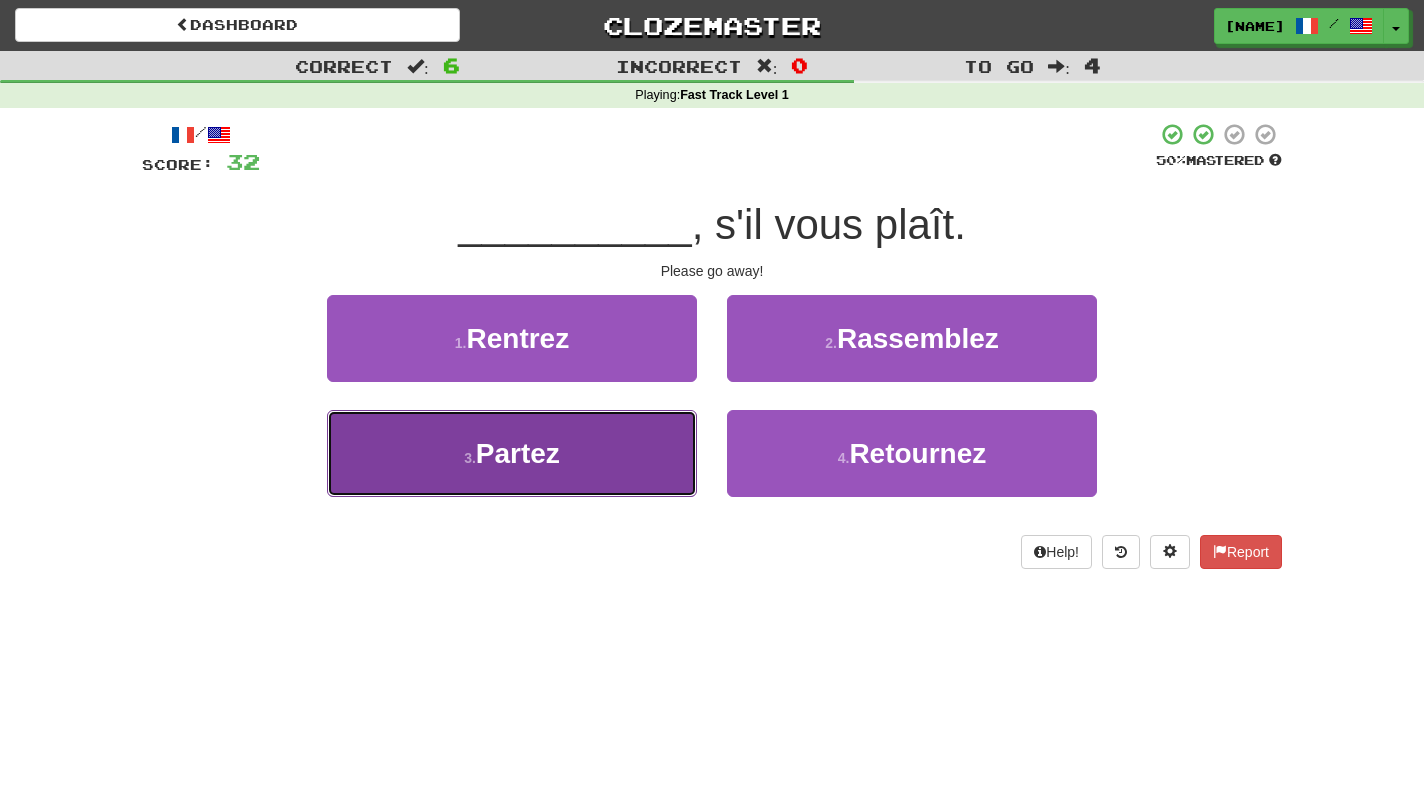 click on "3 .  Partez" at bounding box center (512, 453) 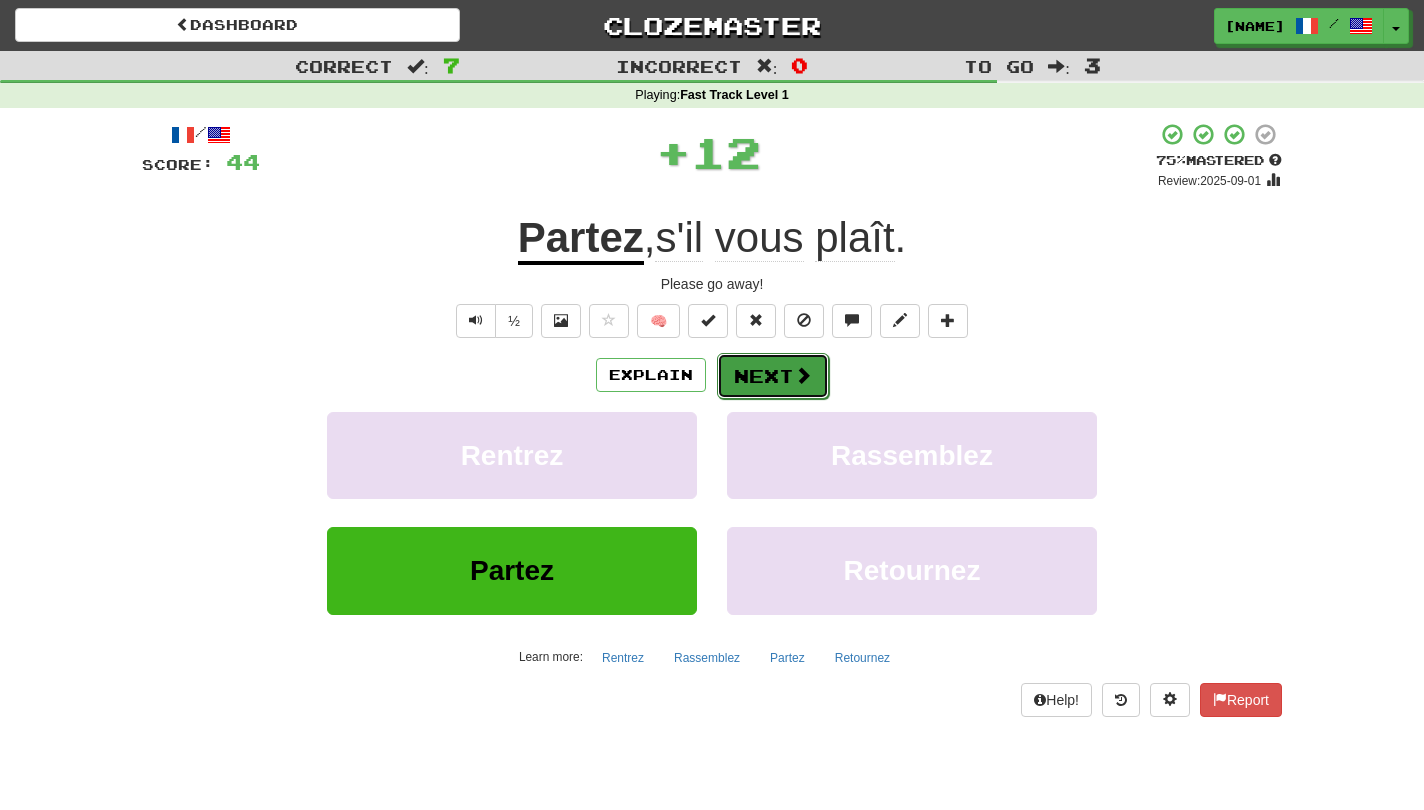 click on "Next" at bounding box center [773, 376] 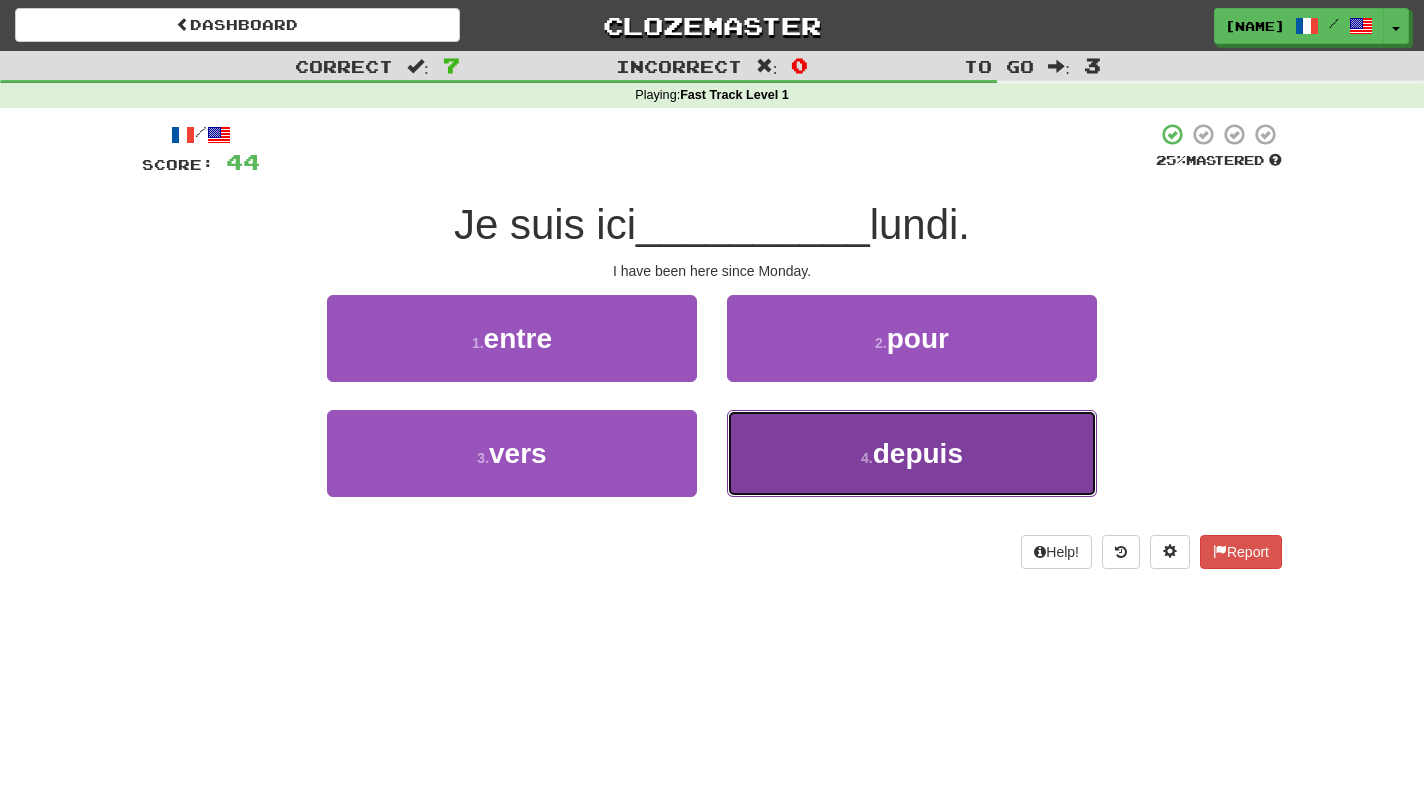 click on "4 .  depuis" at bounding box center (912, 453) 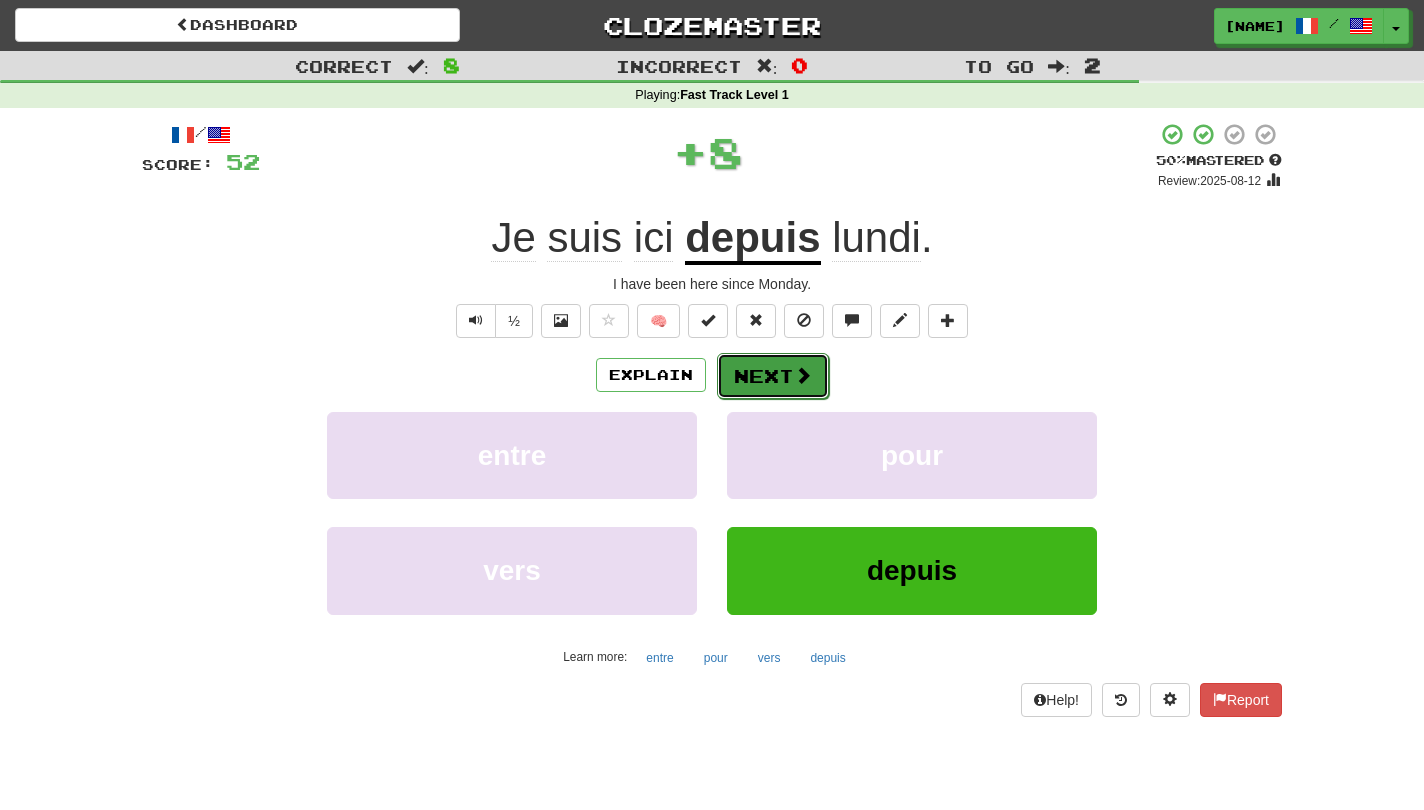 click on "Next" at bounding box center (773, 376) 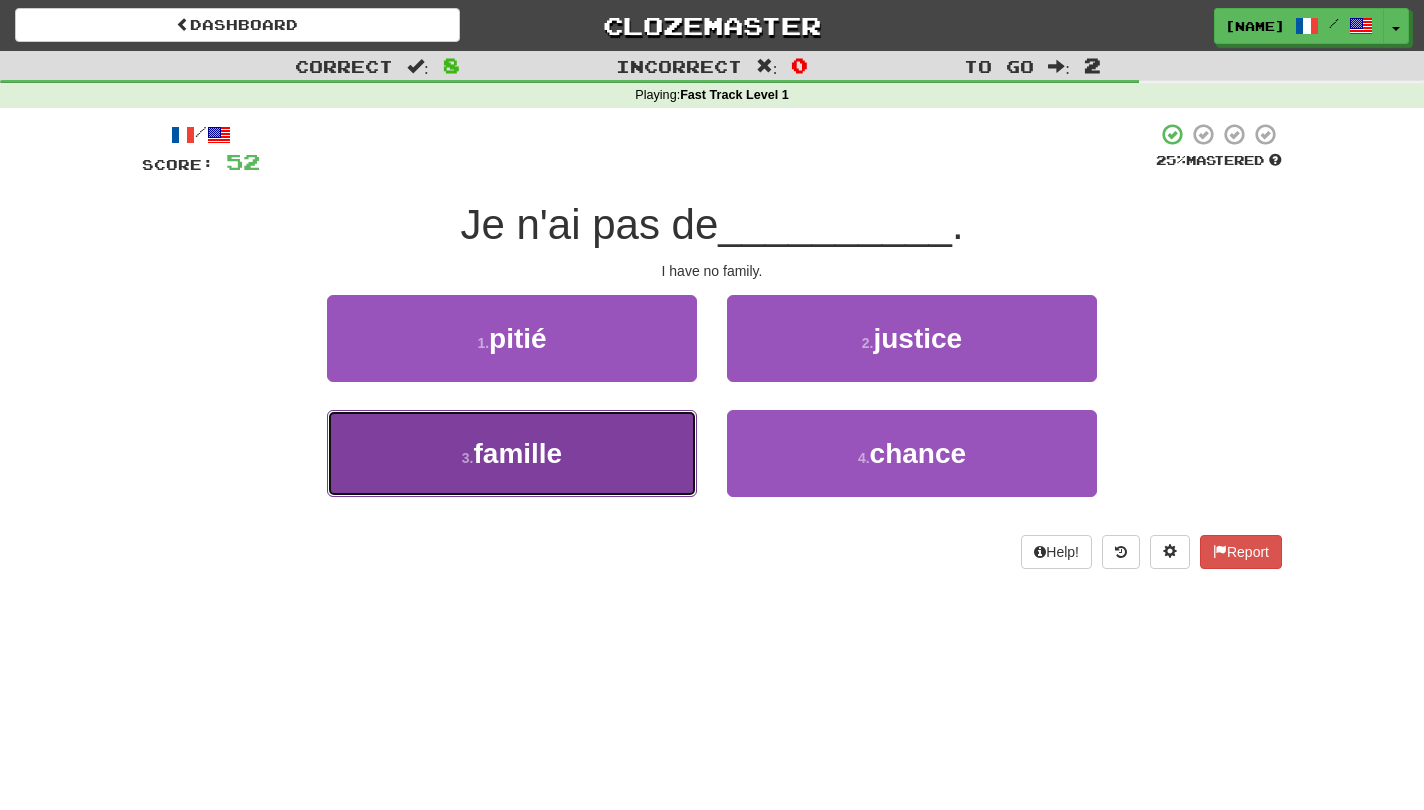 click on "3 .  famille" at bounding box center (512, 453) 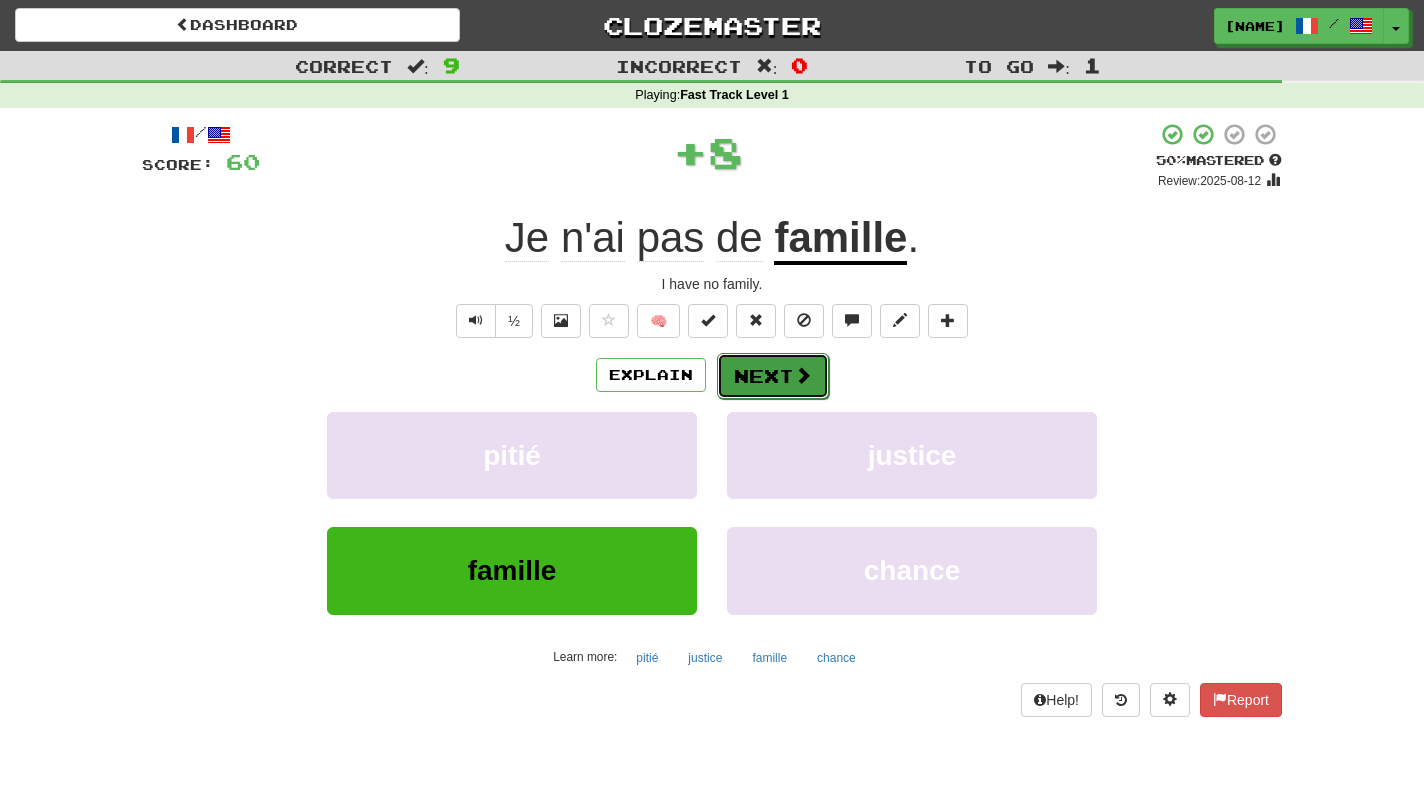 click at bounding box center [803, 375] 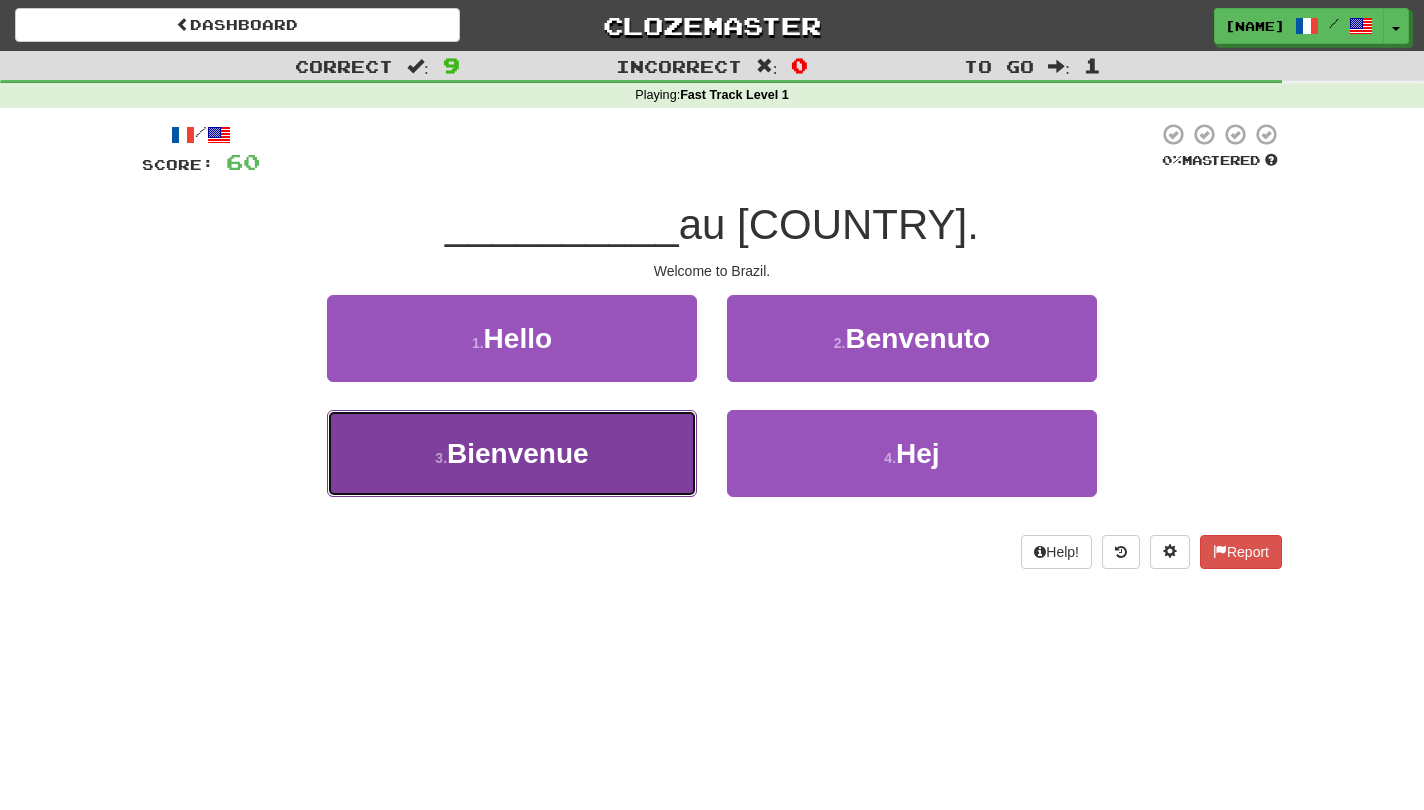 click on "3 .  Bienvenue" at bounding box center [512, 453] 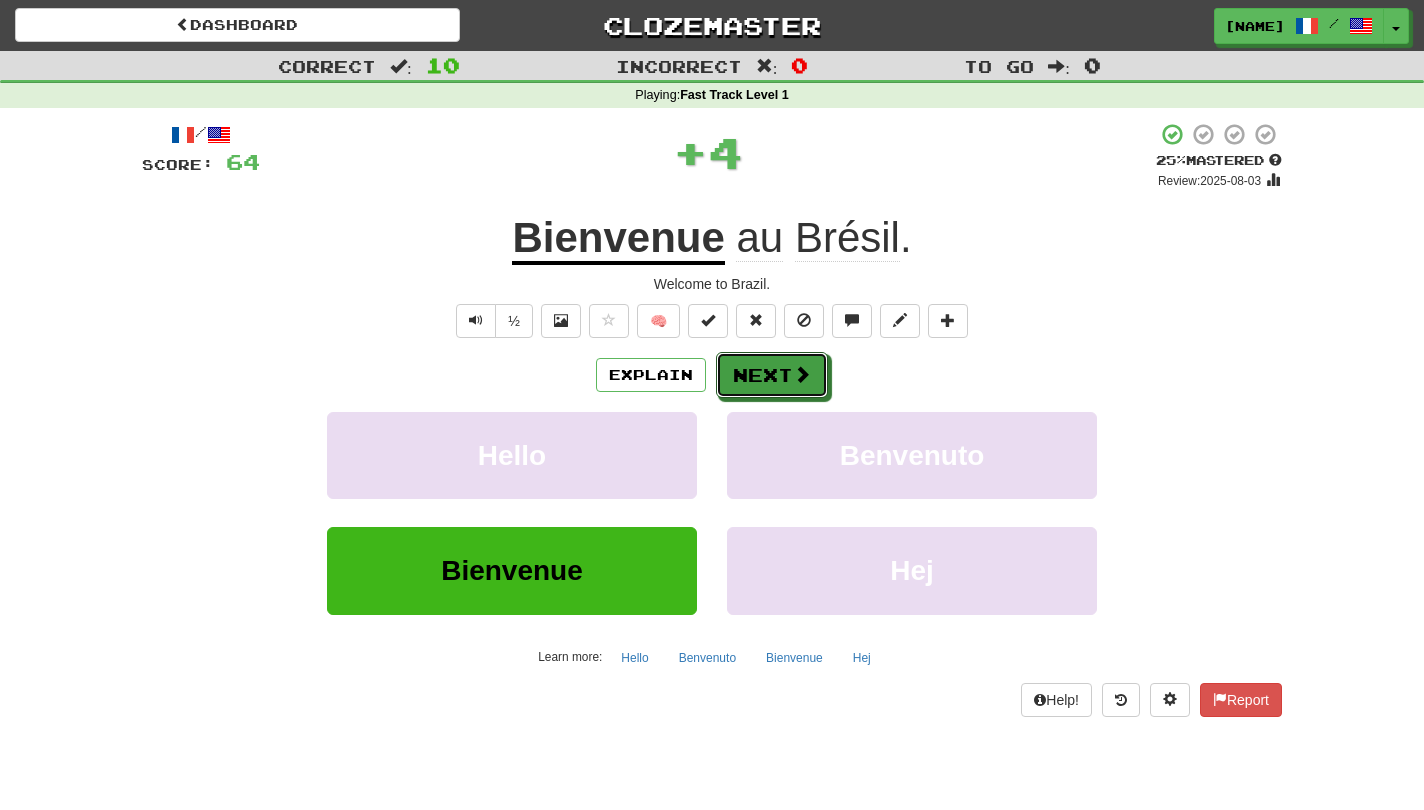 click on "Next" at bounding box center (772, 375) 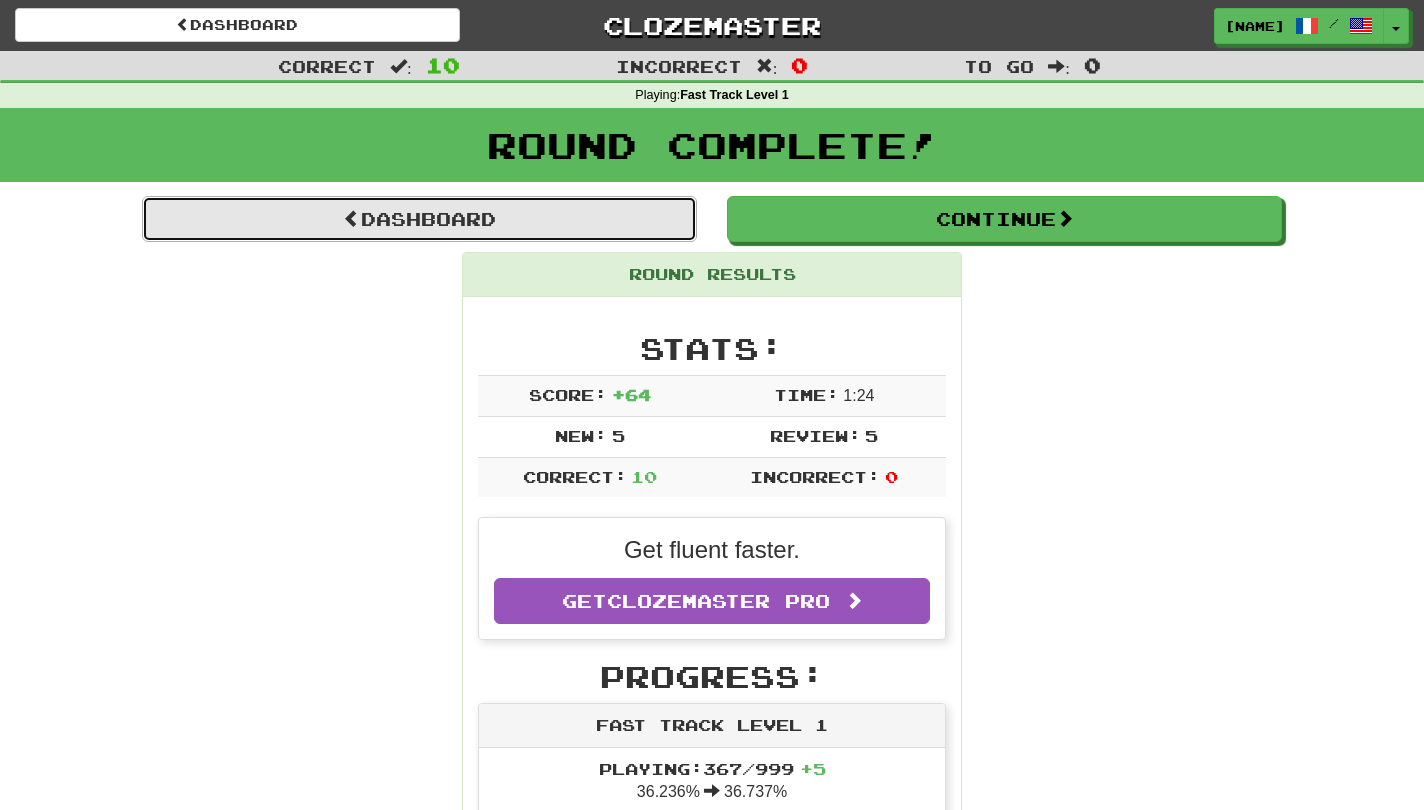 click on "Dashboard" at bounding box center (419, 219) 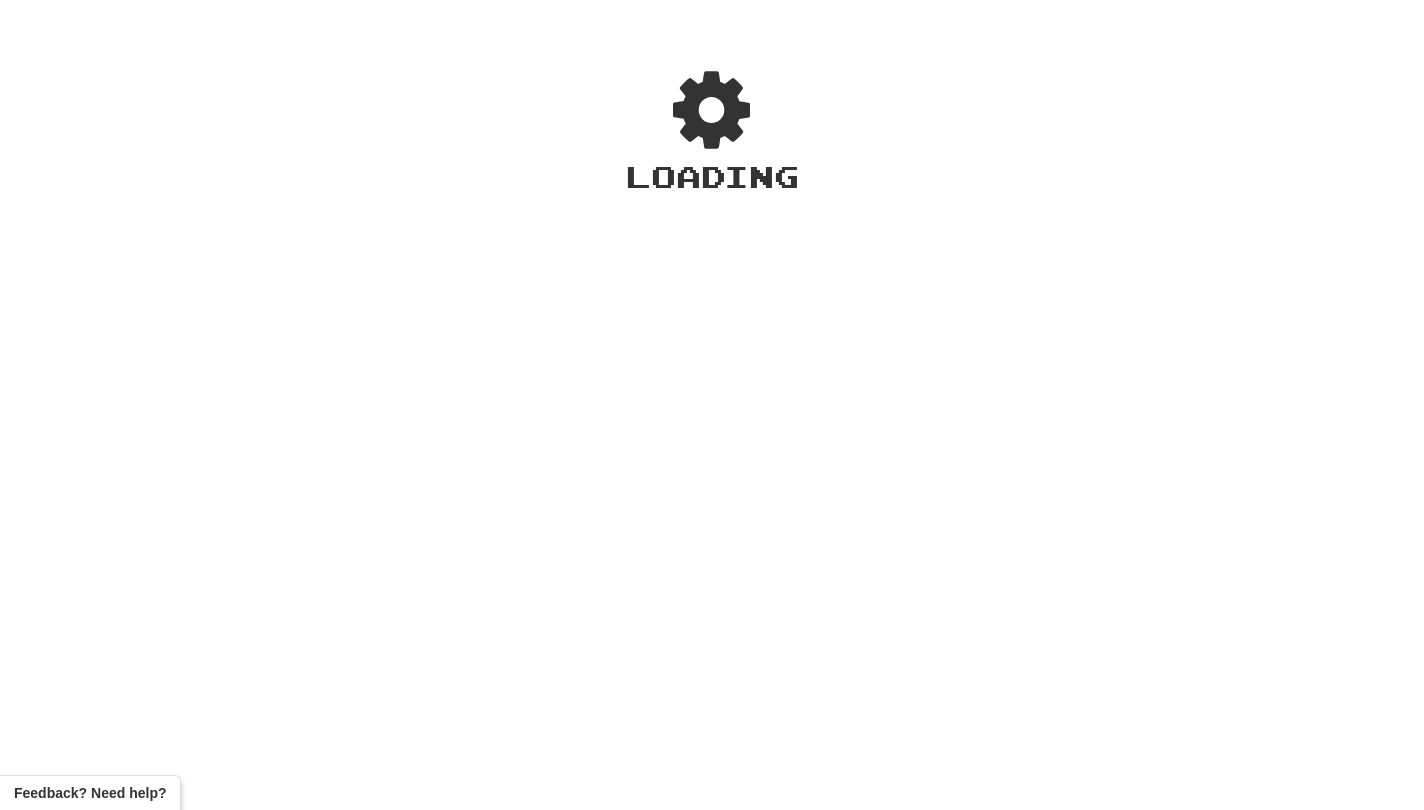 scroll, scrollTop: 0, scrollLeft: 0, axis: both 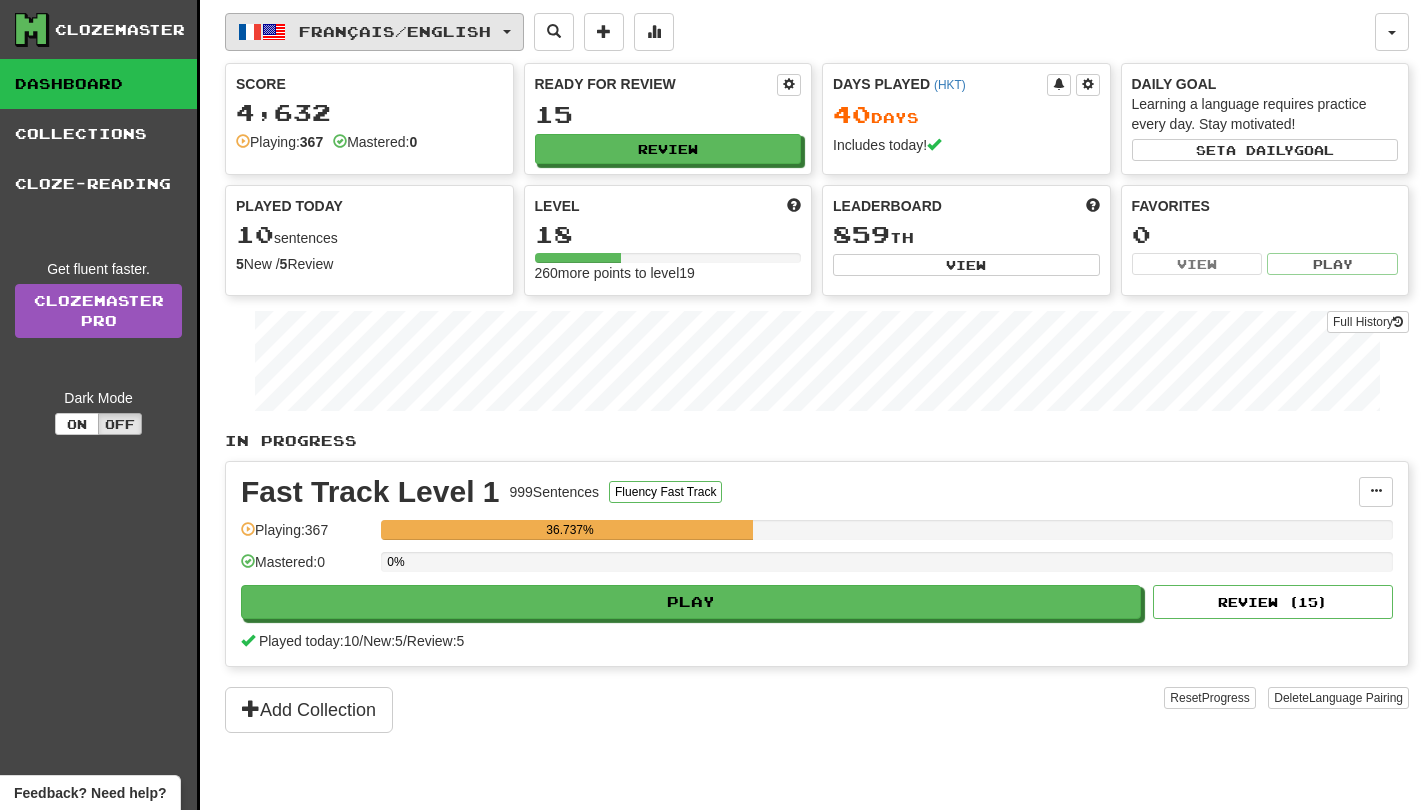 click on "Français  /  English" at bounding box center (395, 31) 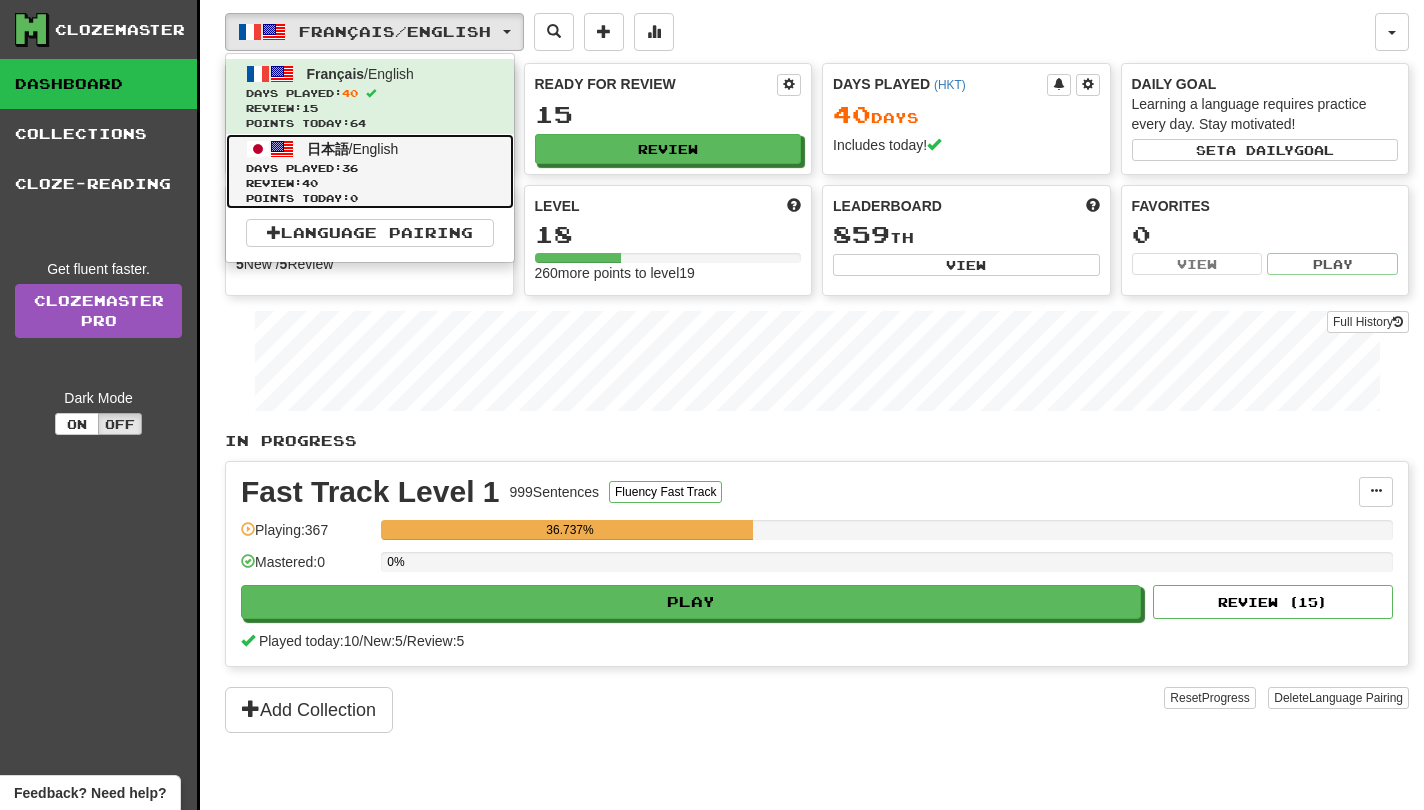 click on "日本語  /  English Days Played:  36   Review:  40 Points today:  0" at bounding box center (370, 171) 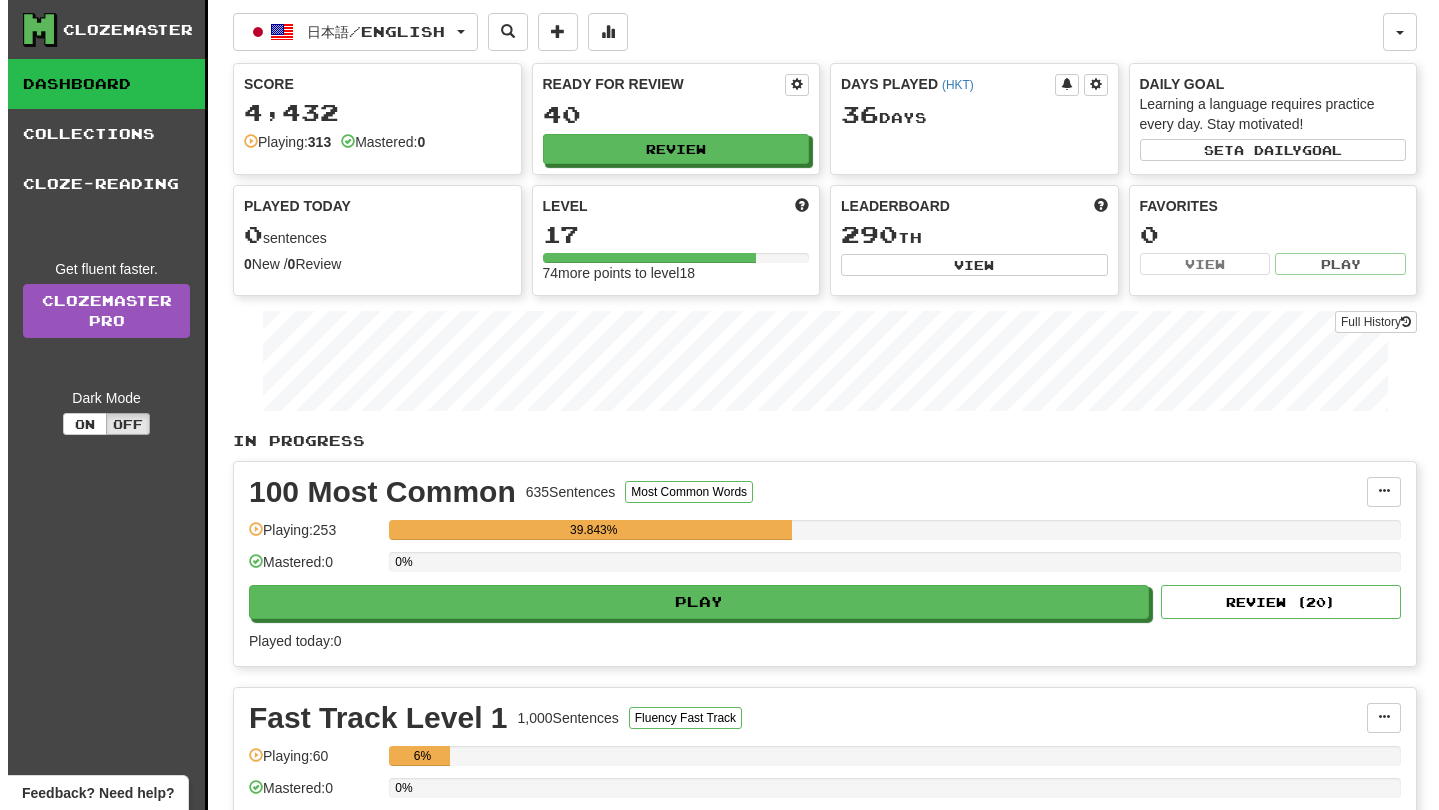 scroll, scrollTop: 0, scrollLeft: 0, axis: both 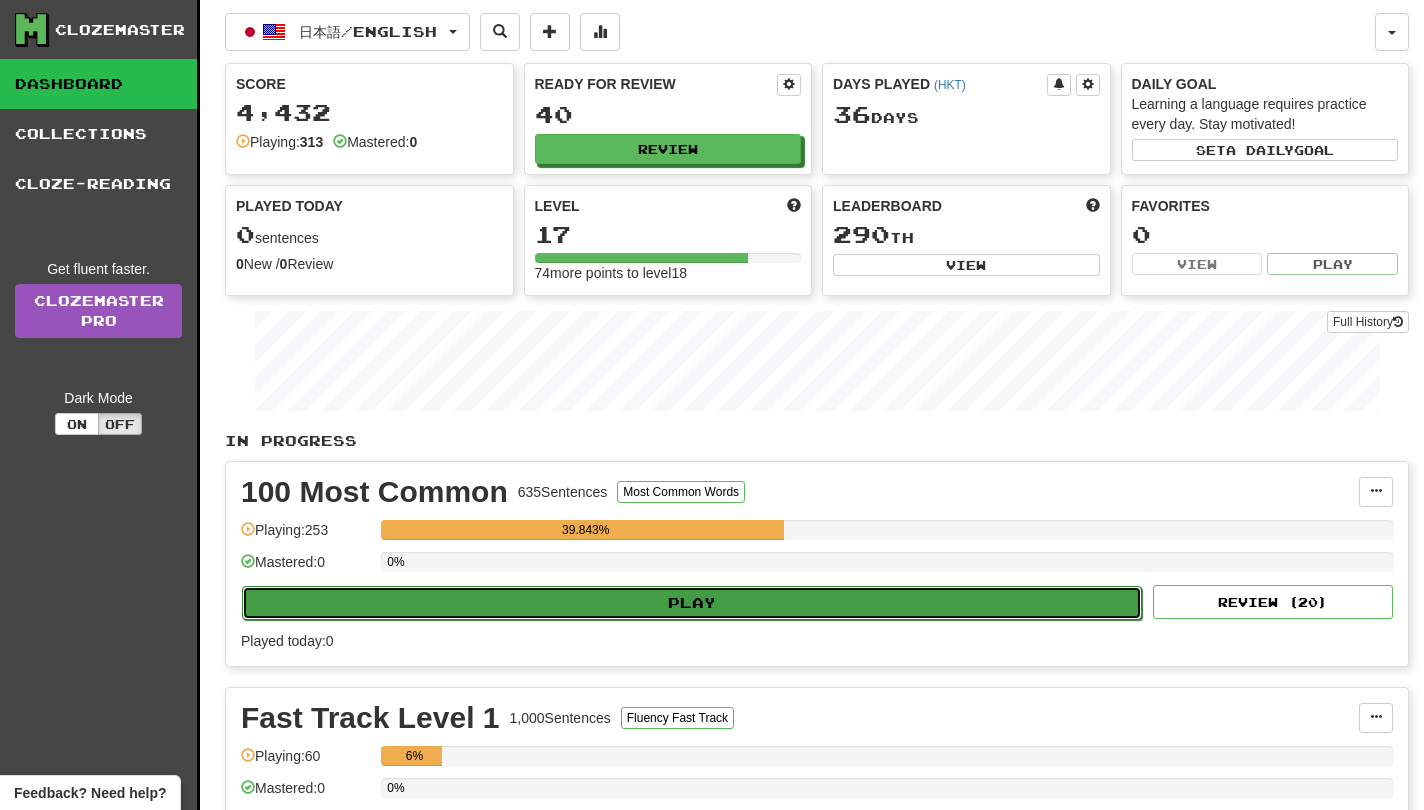 click on "Play" at bounding box center (692, 603) 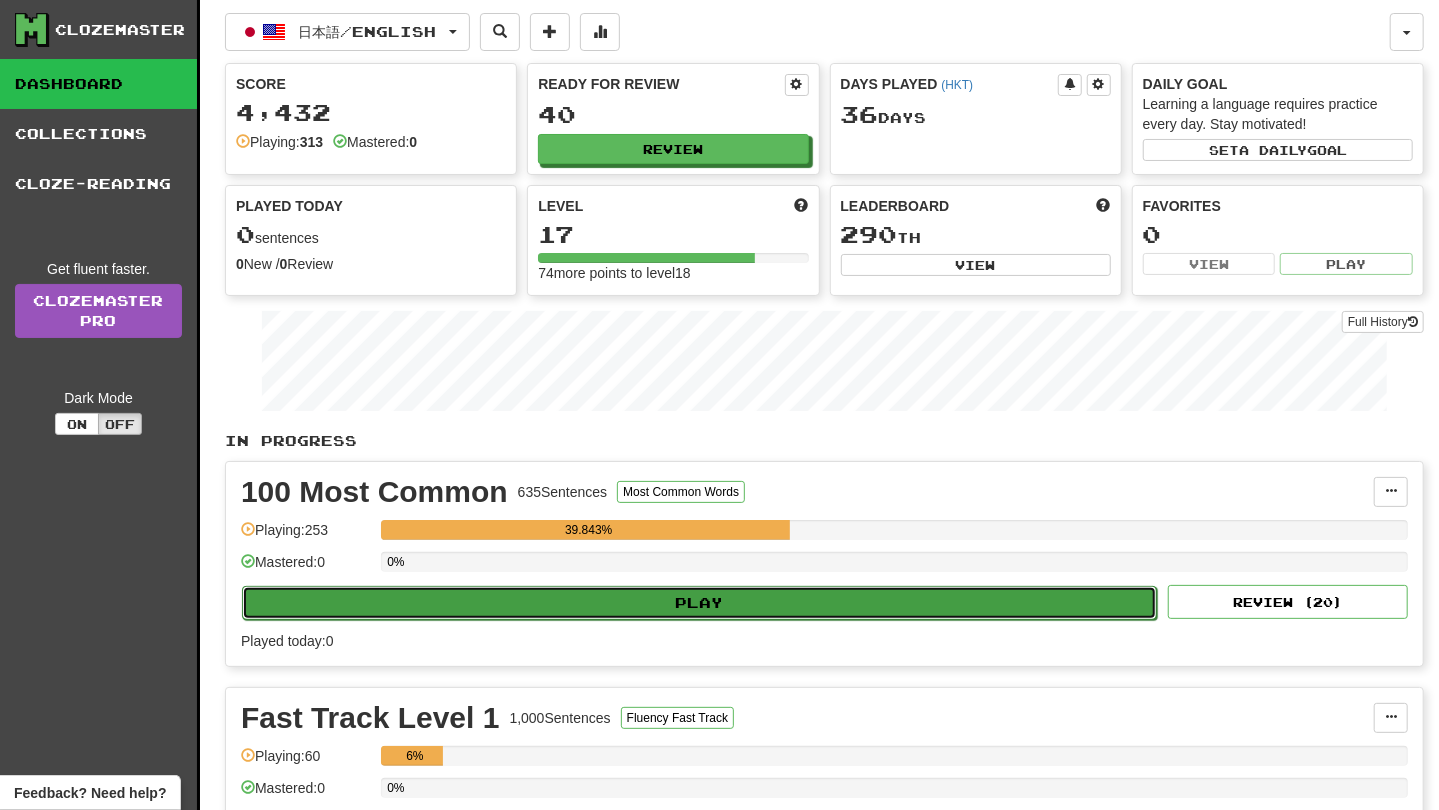 select on "**" 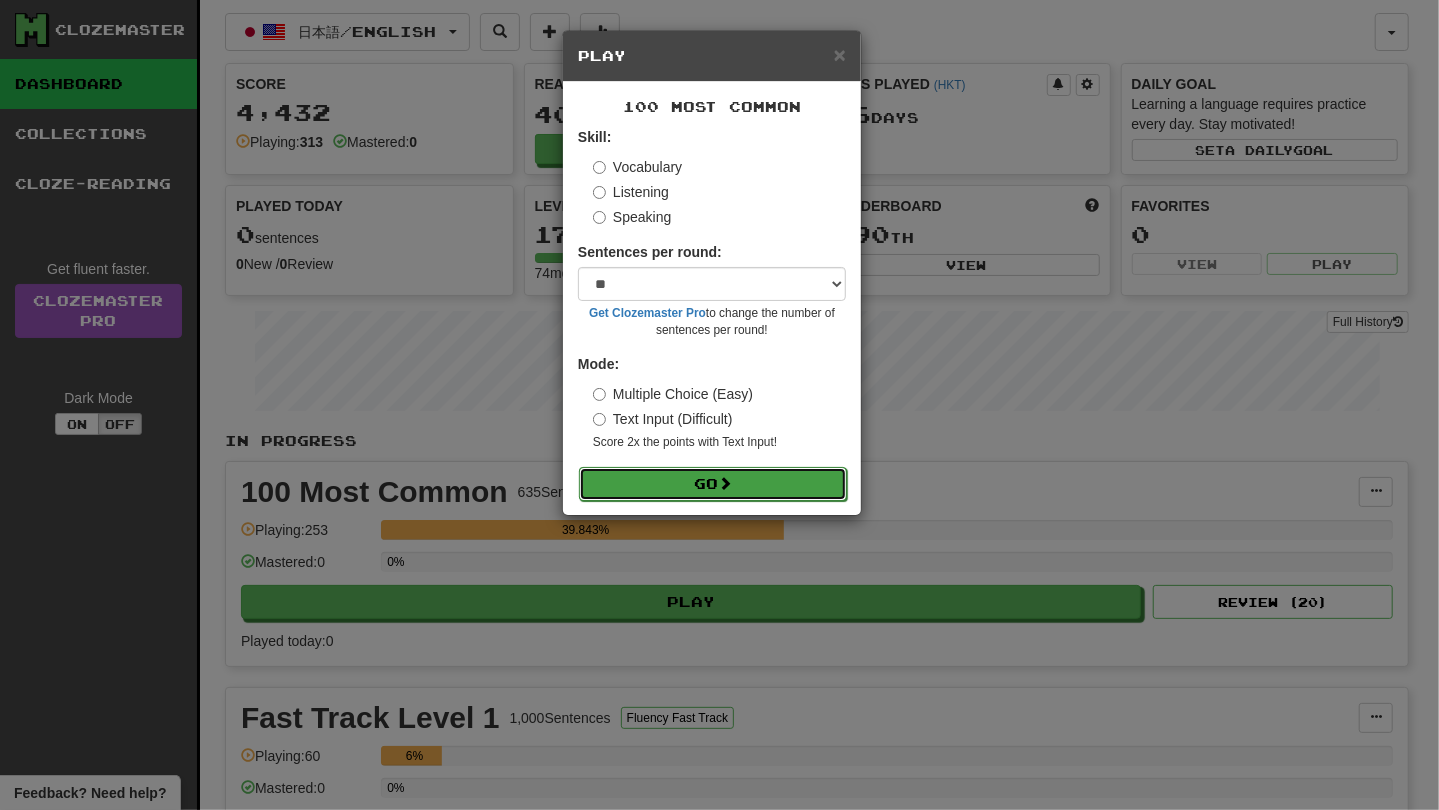 click on "Go" at bounding box center (713, 484) 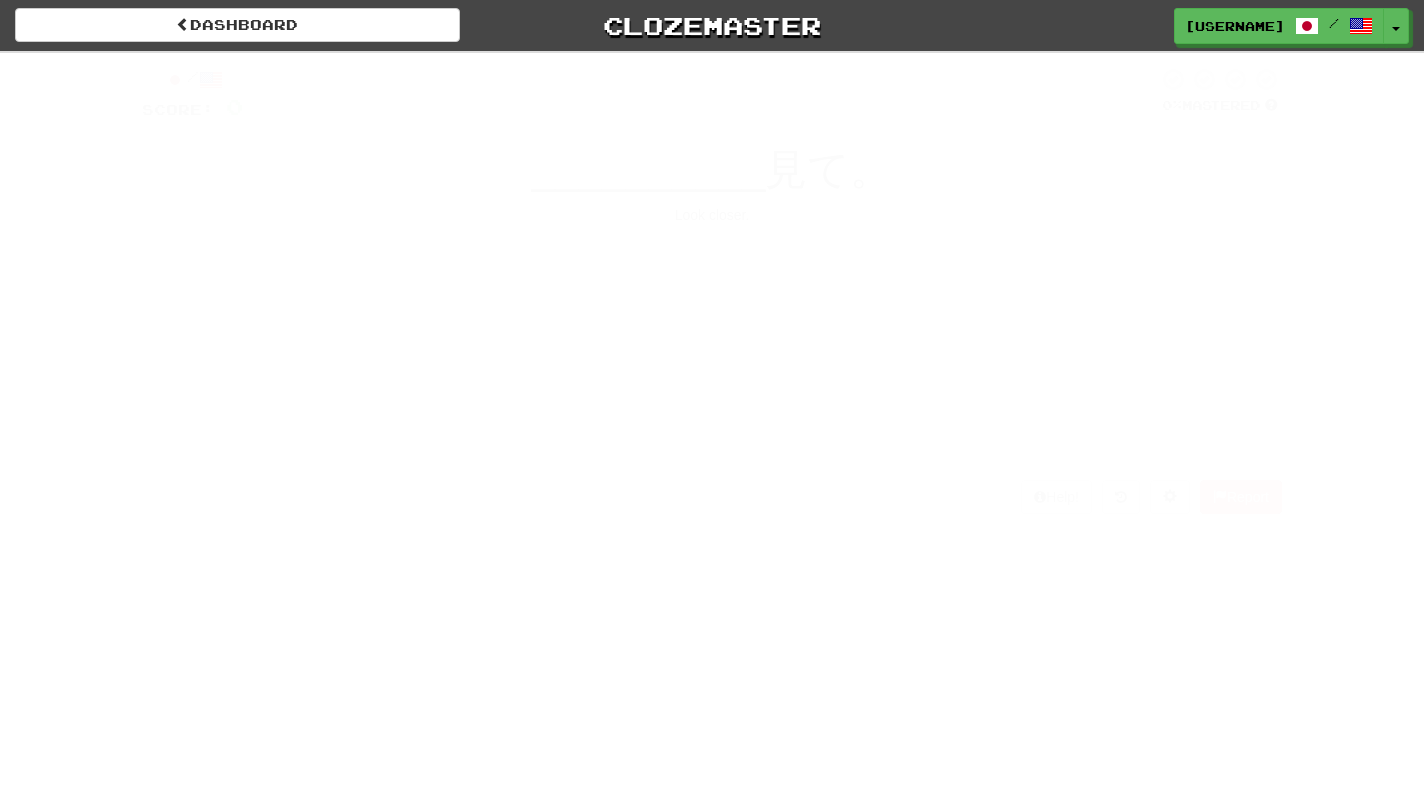 scroll, scrollTop: 0, scrollLeft: 0, axis: both 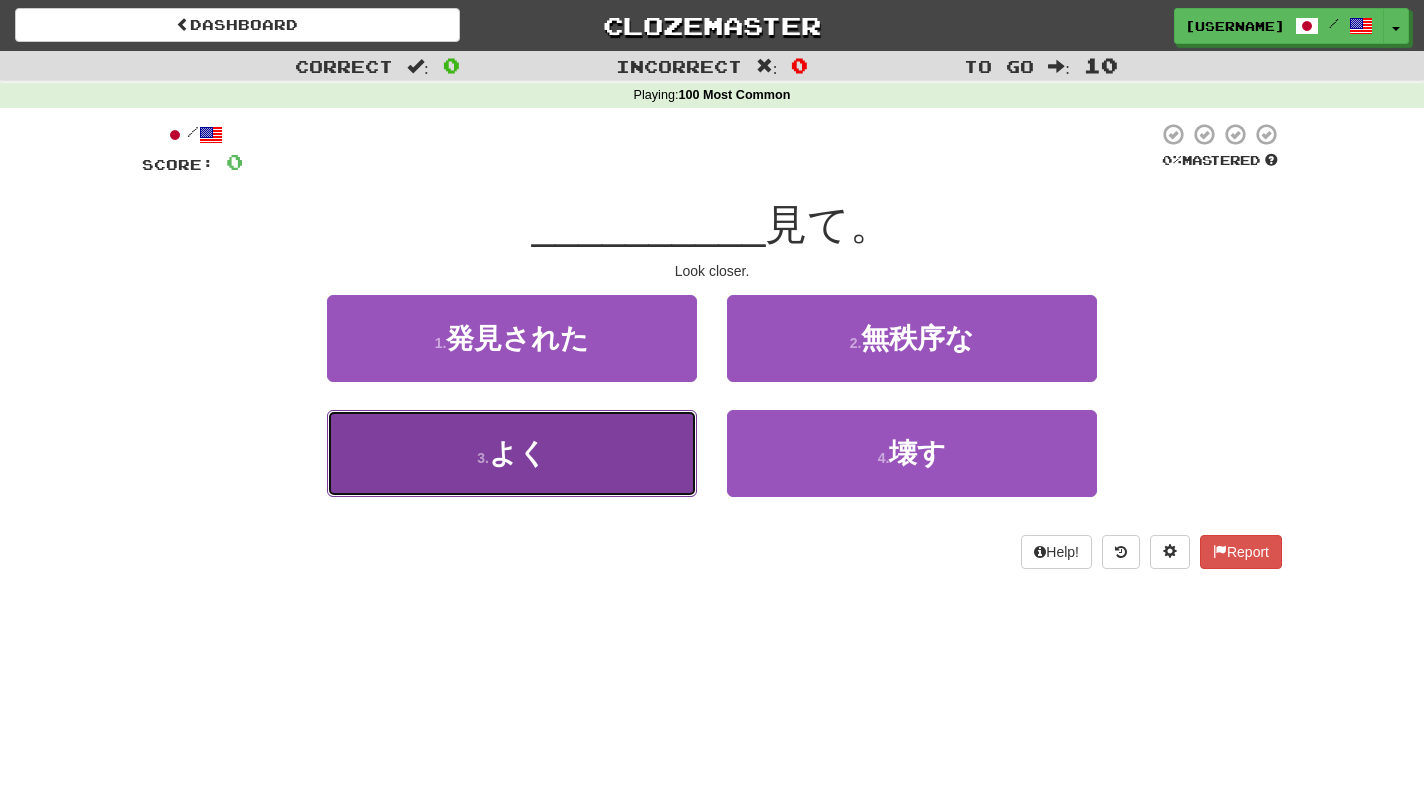 click on "3 .  よく" at bounding box center [512, 453] 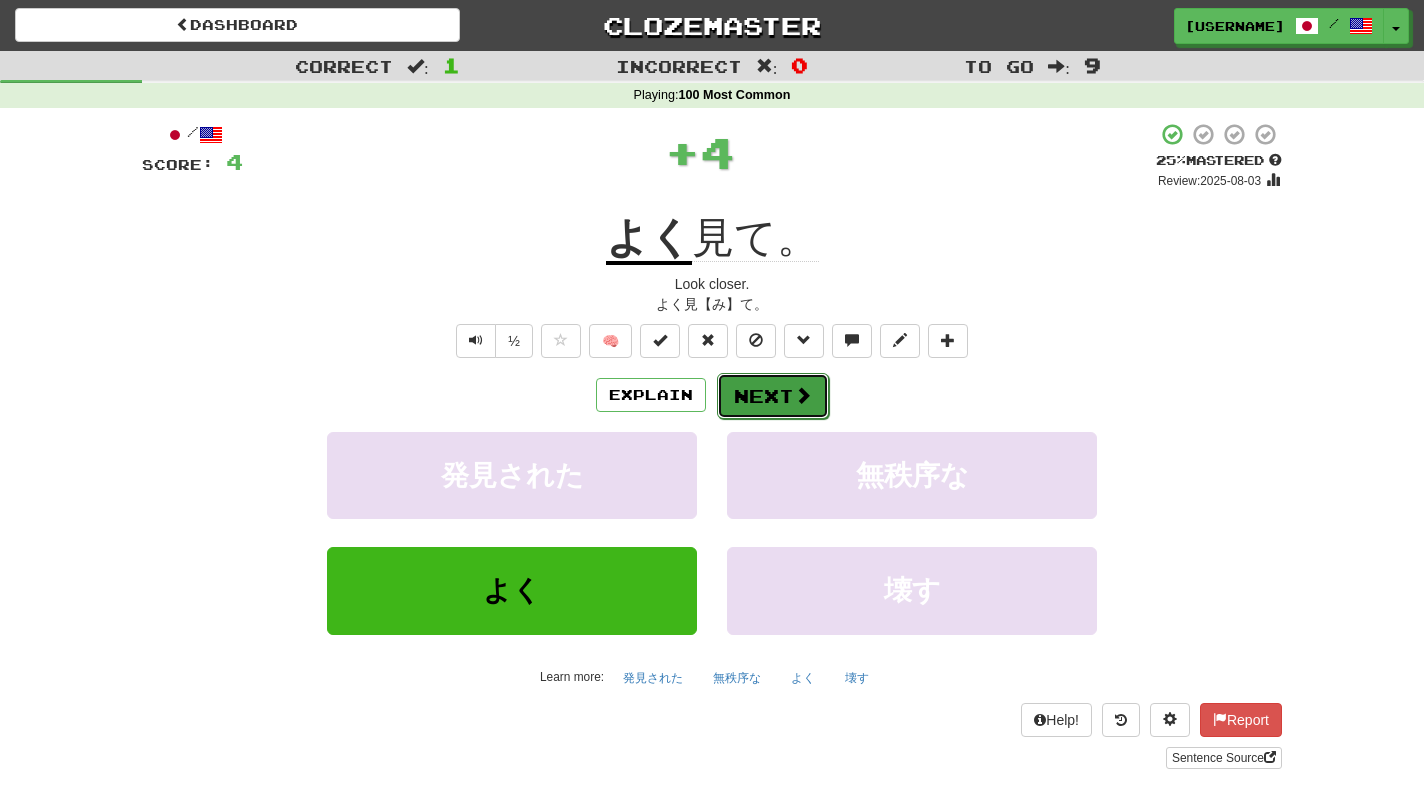 click on "Next" at bounding box center [773, 396] 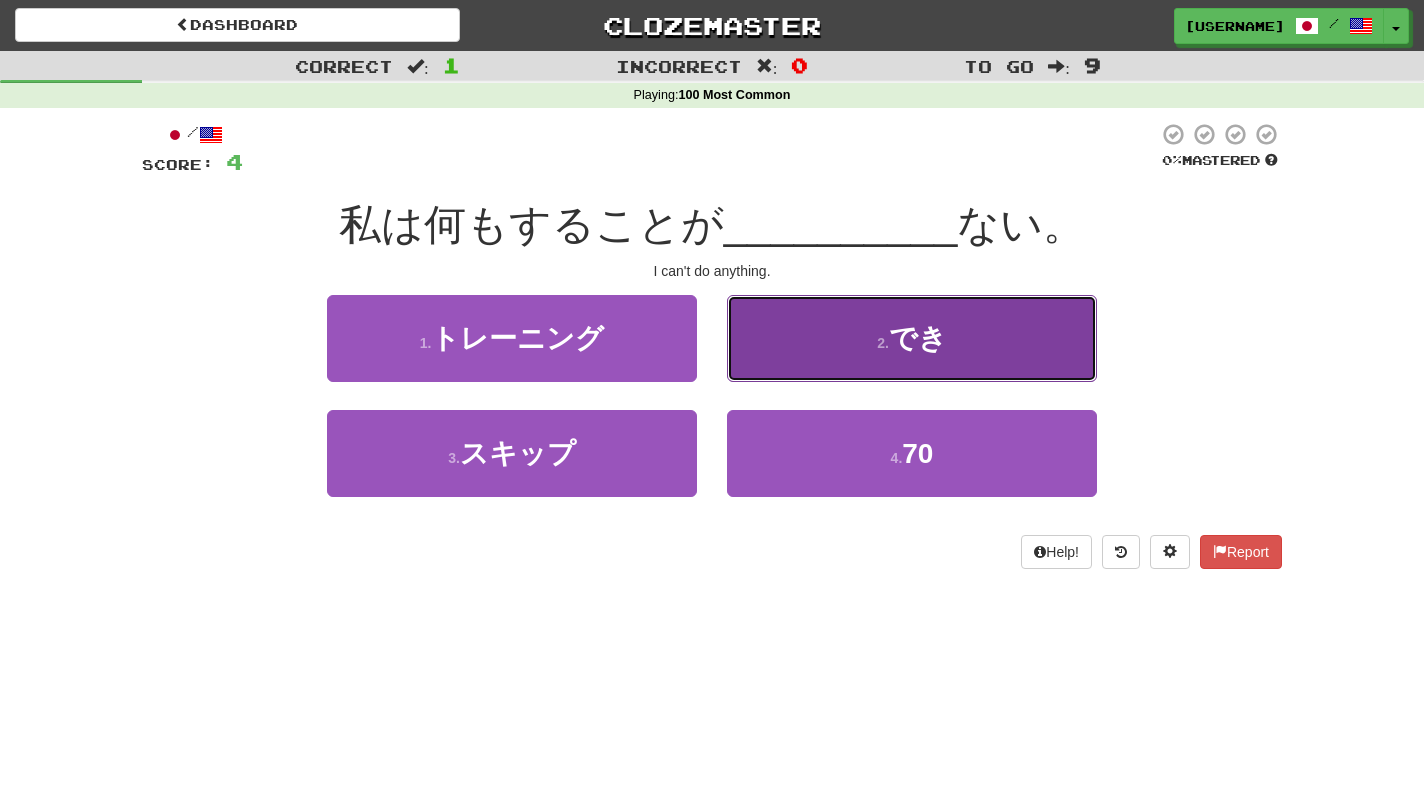 click on "2 .  でき" at bounding box center (912, 338) 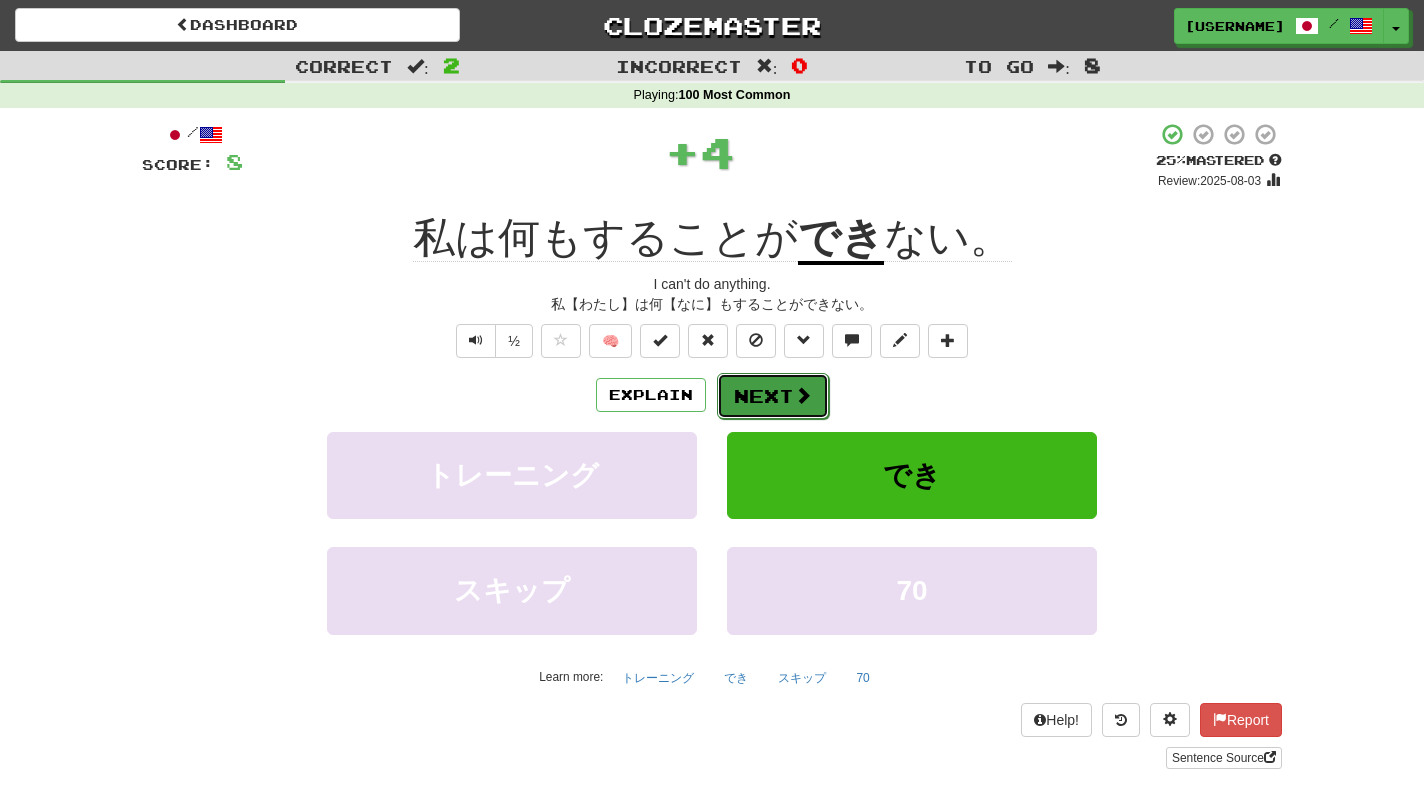 click on "Next" at bounding box center (773, 396) 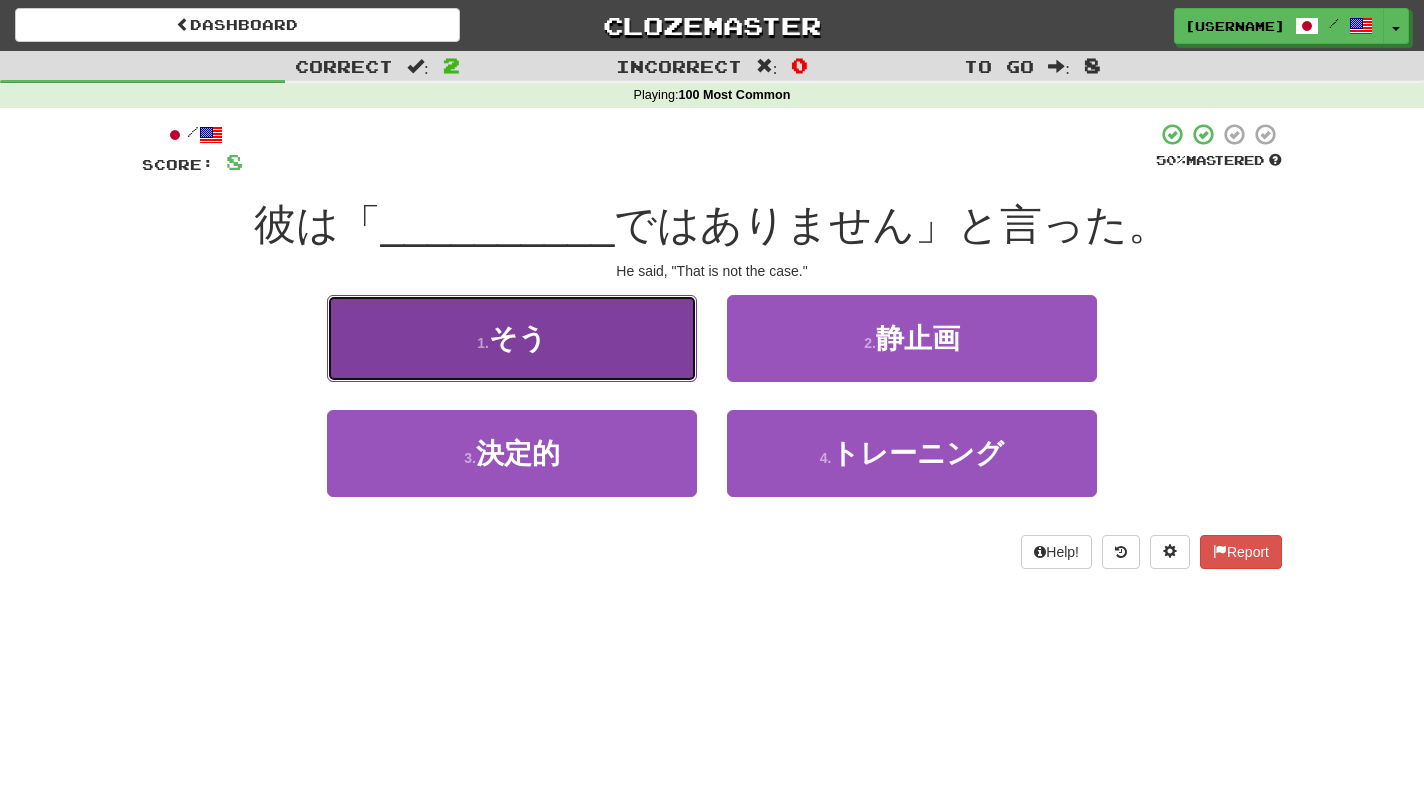 click on "1 .  そう" at bounding box center [512, 338] 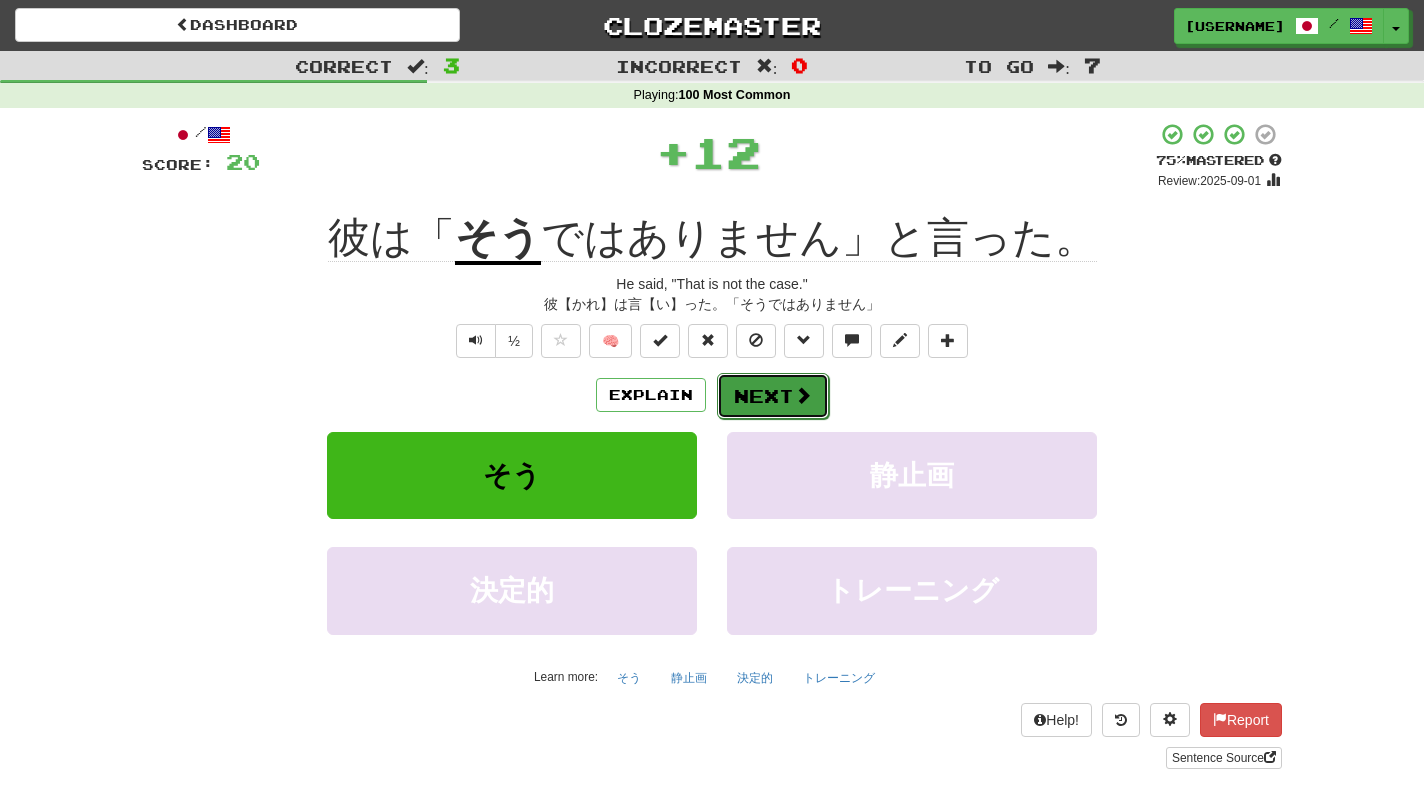 click at bounding box center [803, 395] 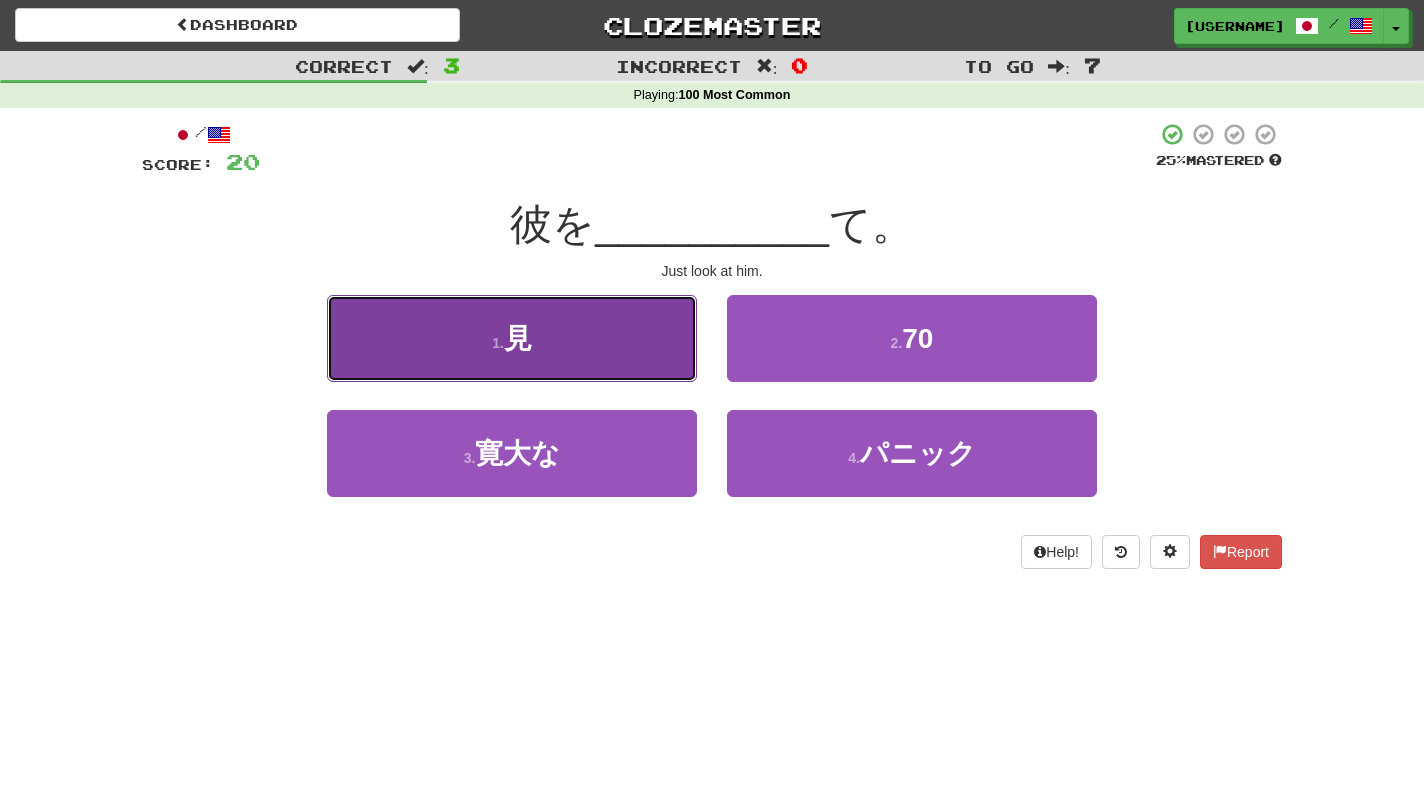 click on "1 .  見" at bounding box center (512, 338) 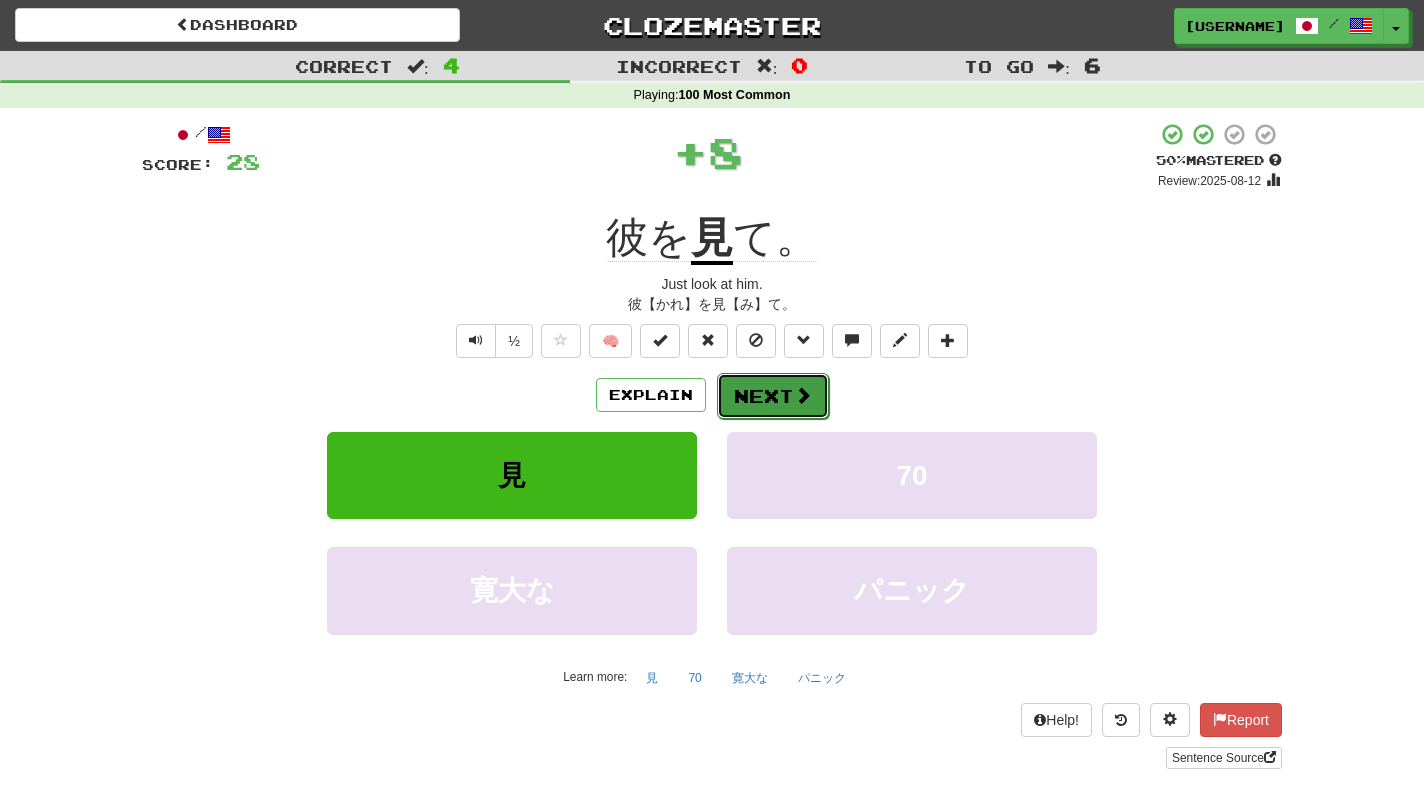 click at bounding box center [803, 395] 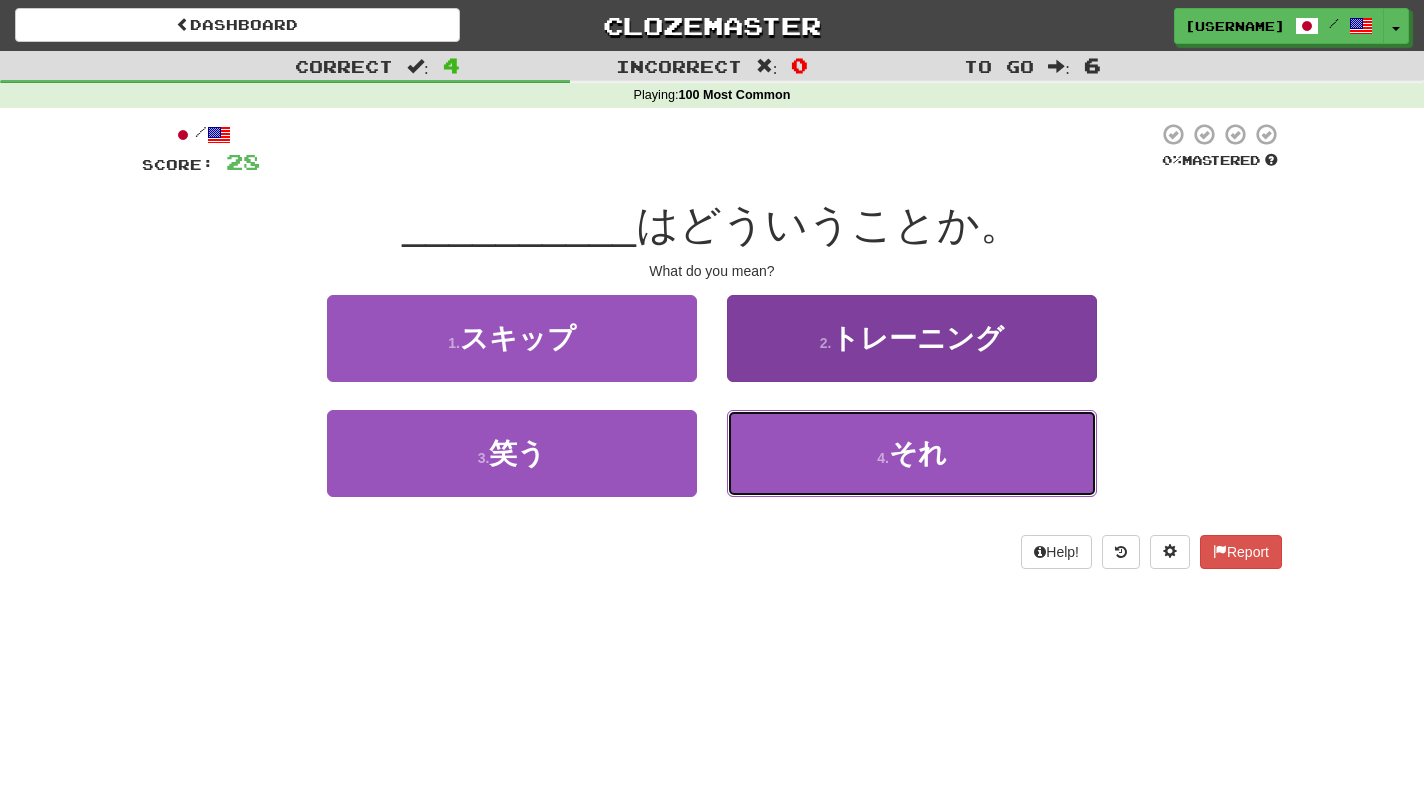 click on "4 .  それ" at bounding box center (912, 453) 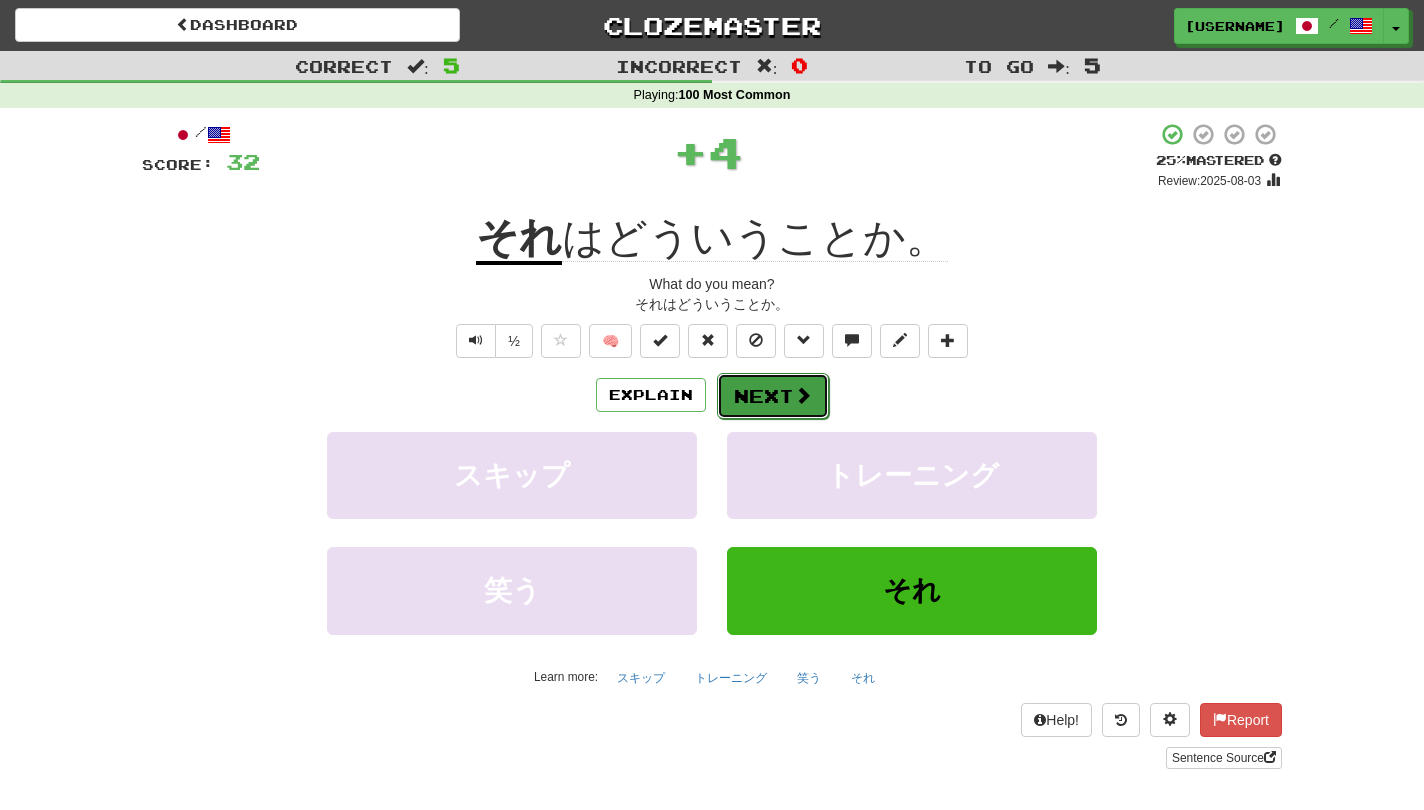 click on "Next" at bounding box center [773, 396] 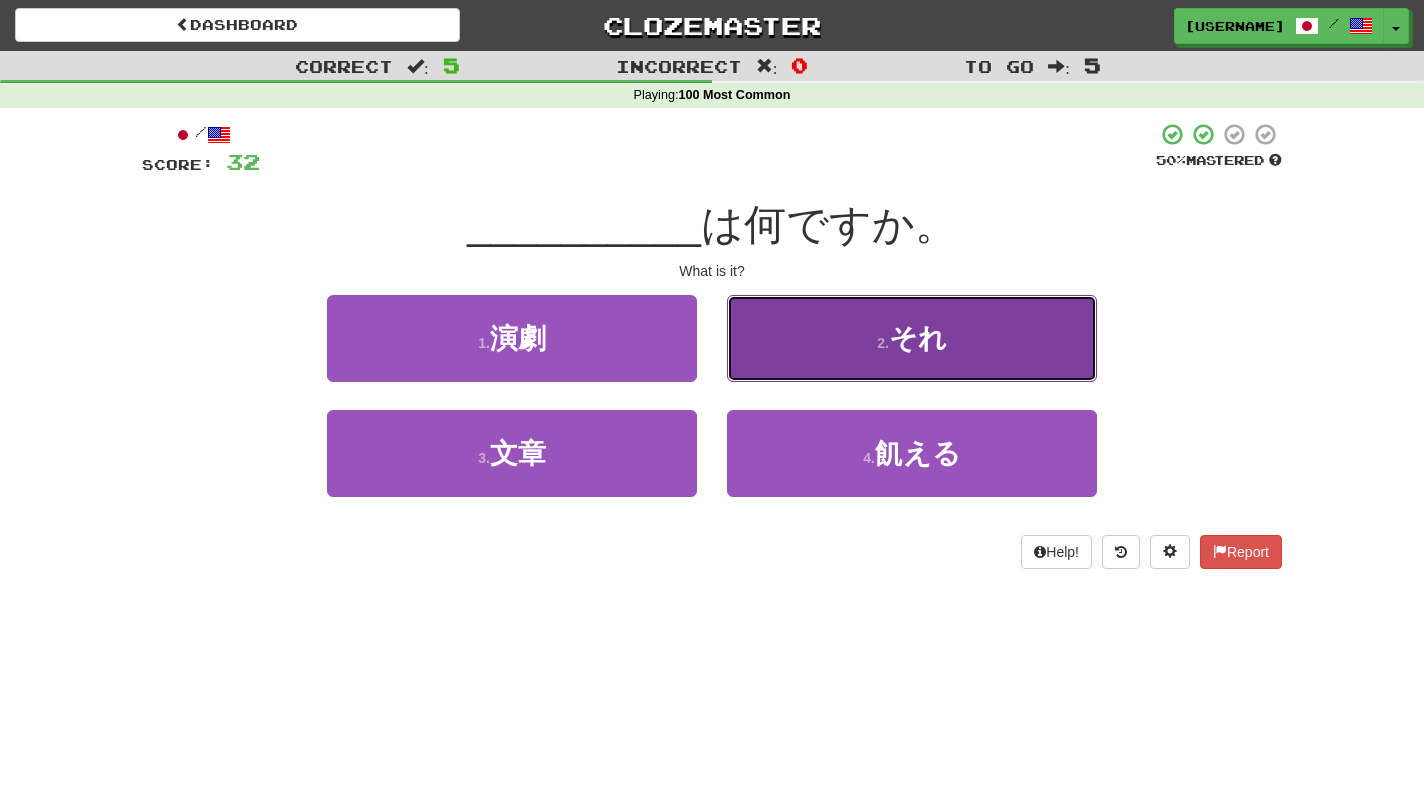 click on "2 .  それ" at bounding box center (912, 338) 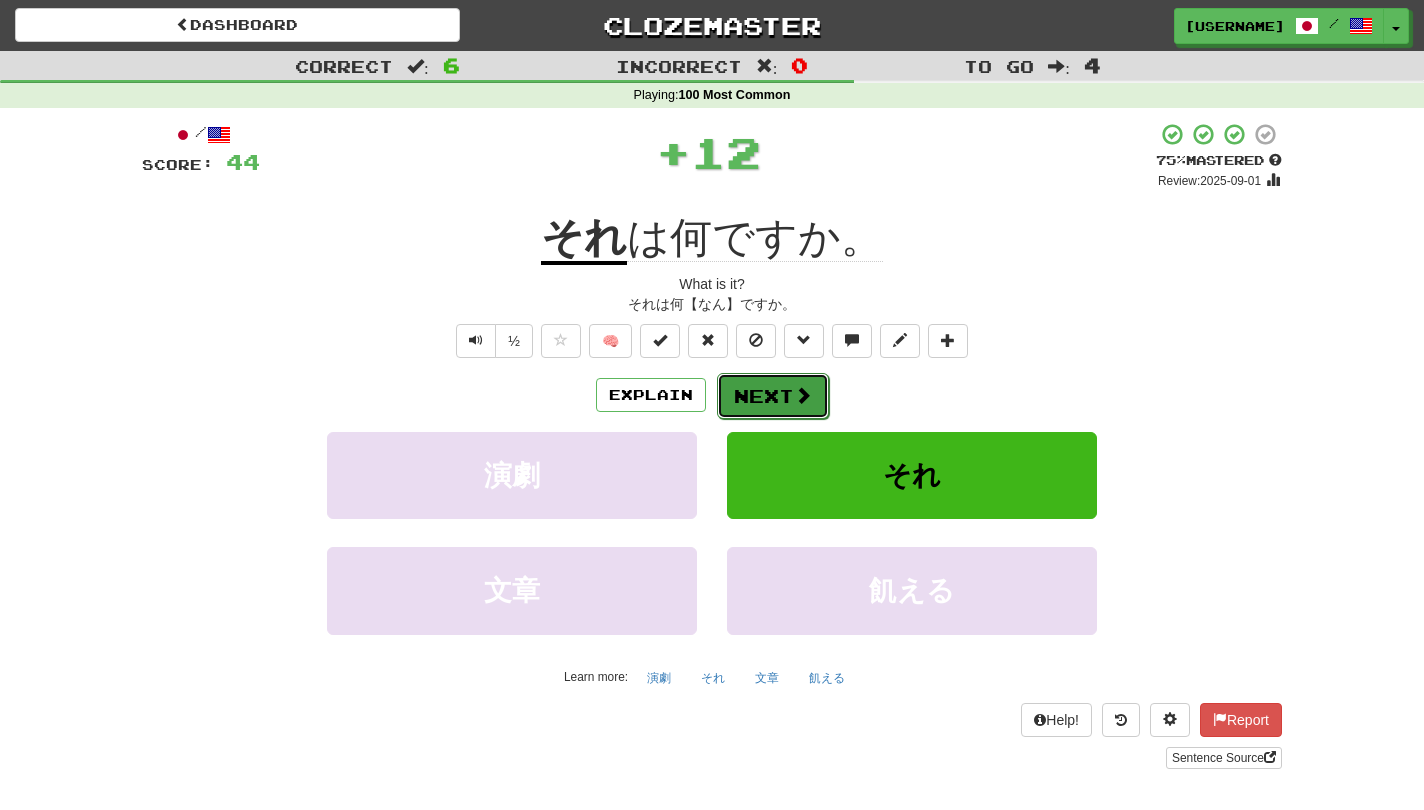click on "Next" at bounding box center [773, 396] 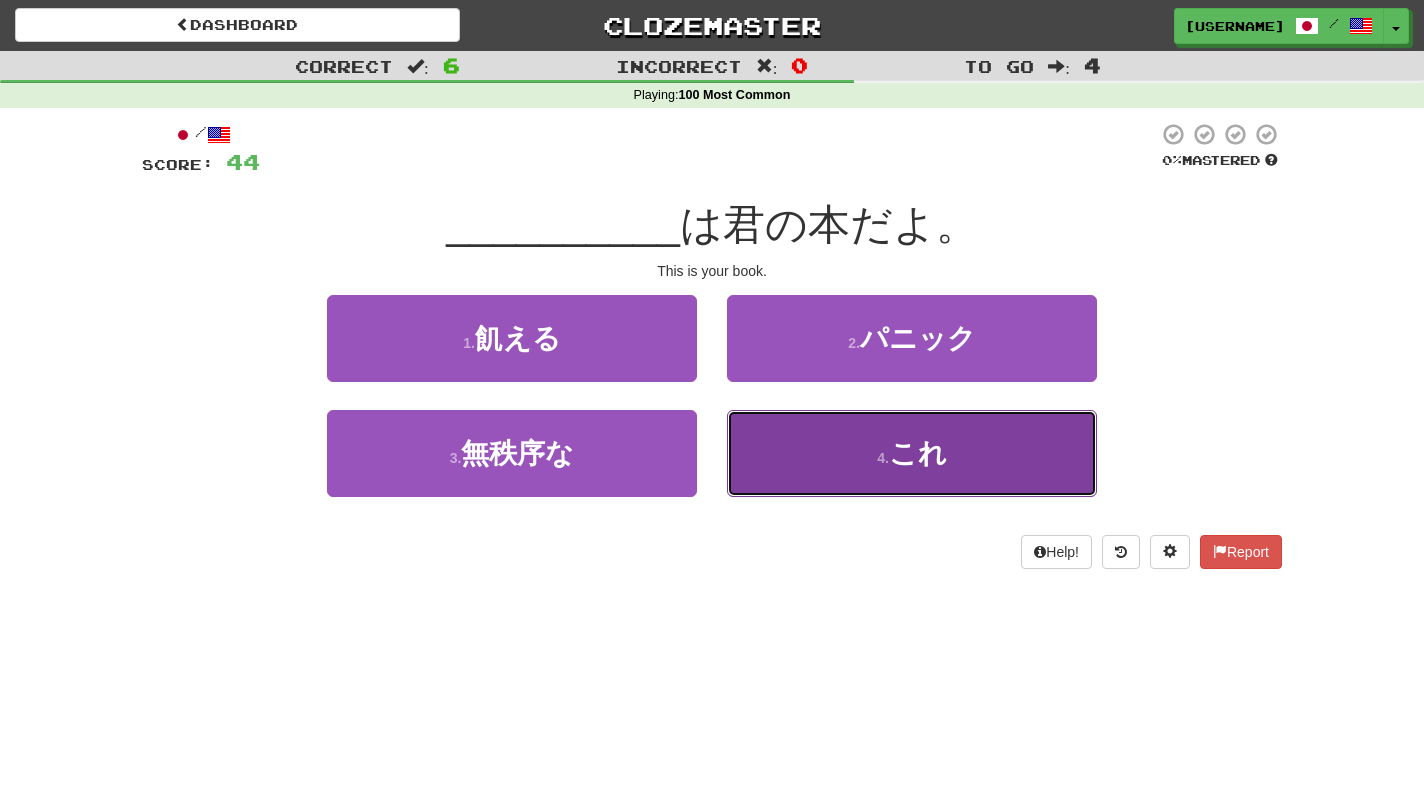 click on "4 .  これ" at bounding box center (912, 453) 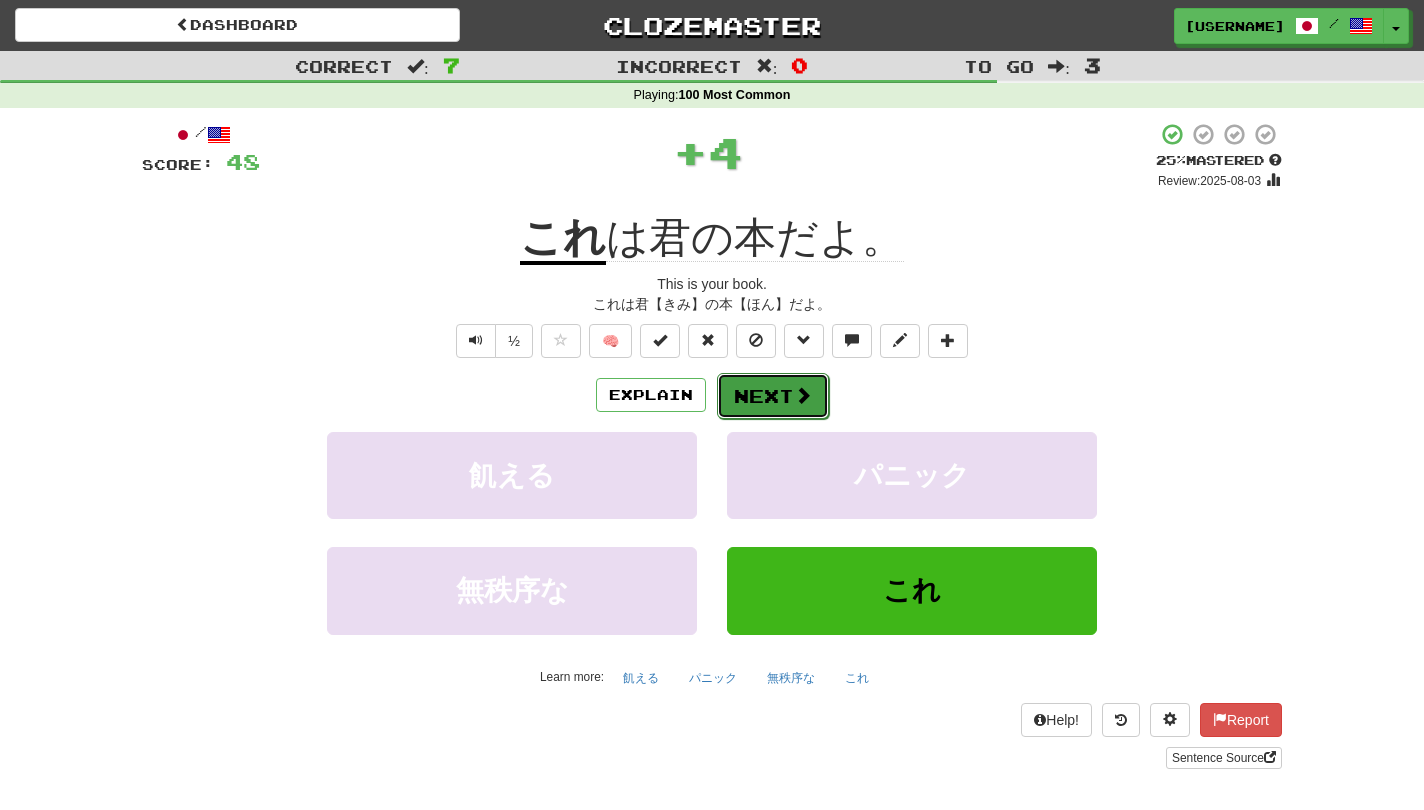 click on "Next" at bounding box center [773, 396] 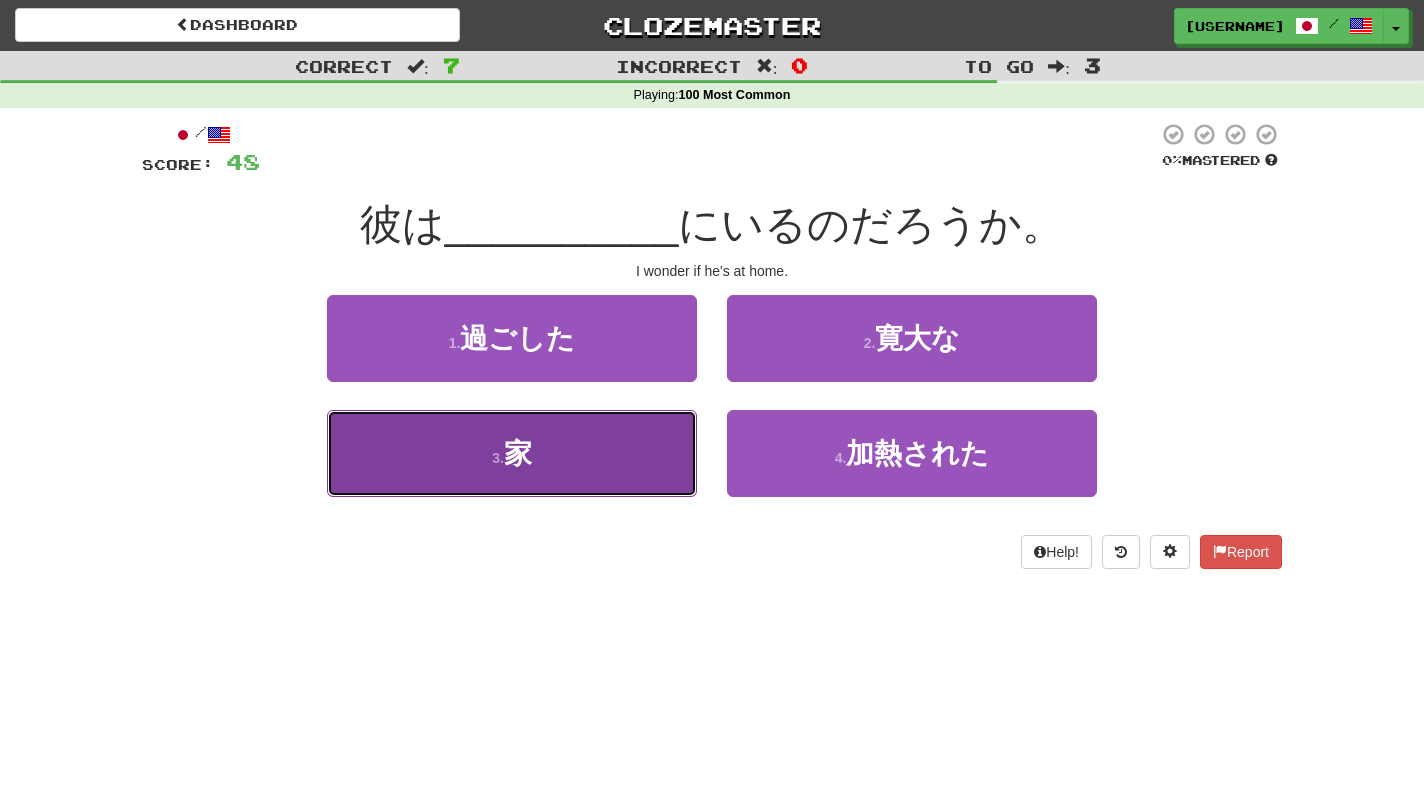 click on "3 .  家" at bounding box center [512, 453] 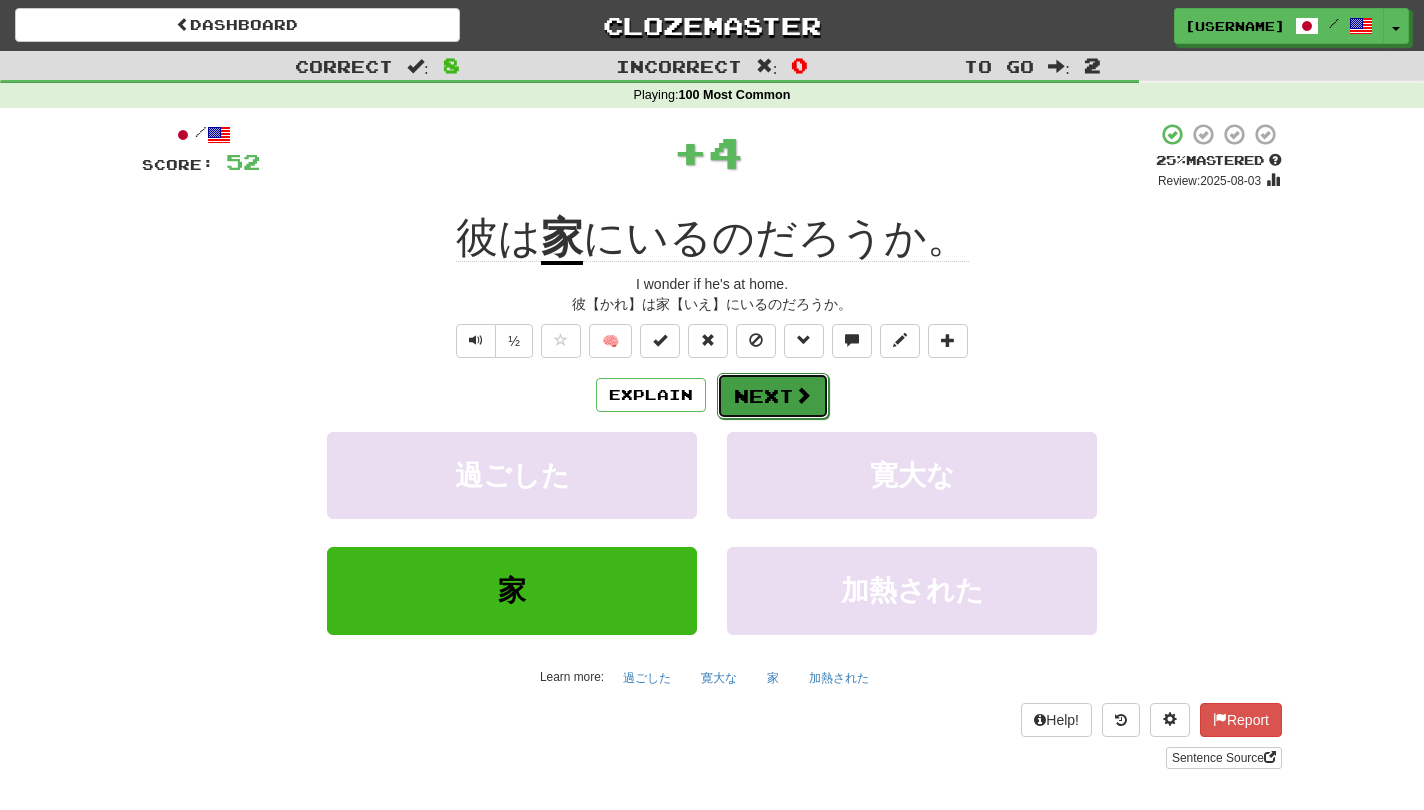 click on "Next" at bounding box center [773, 396] 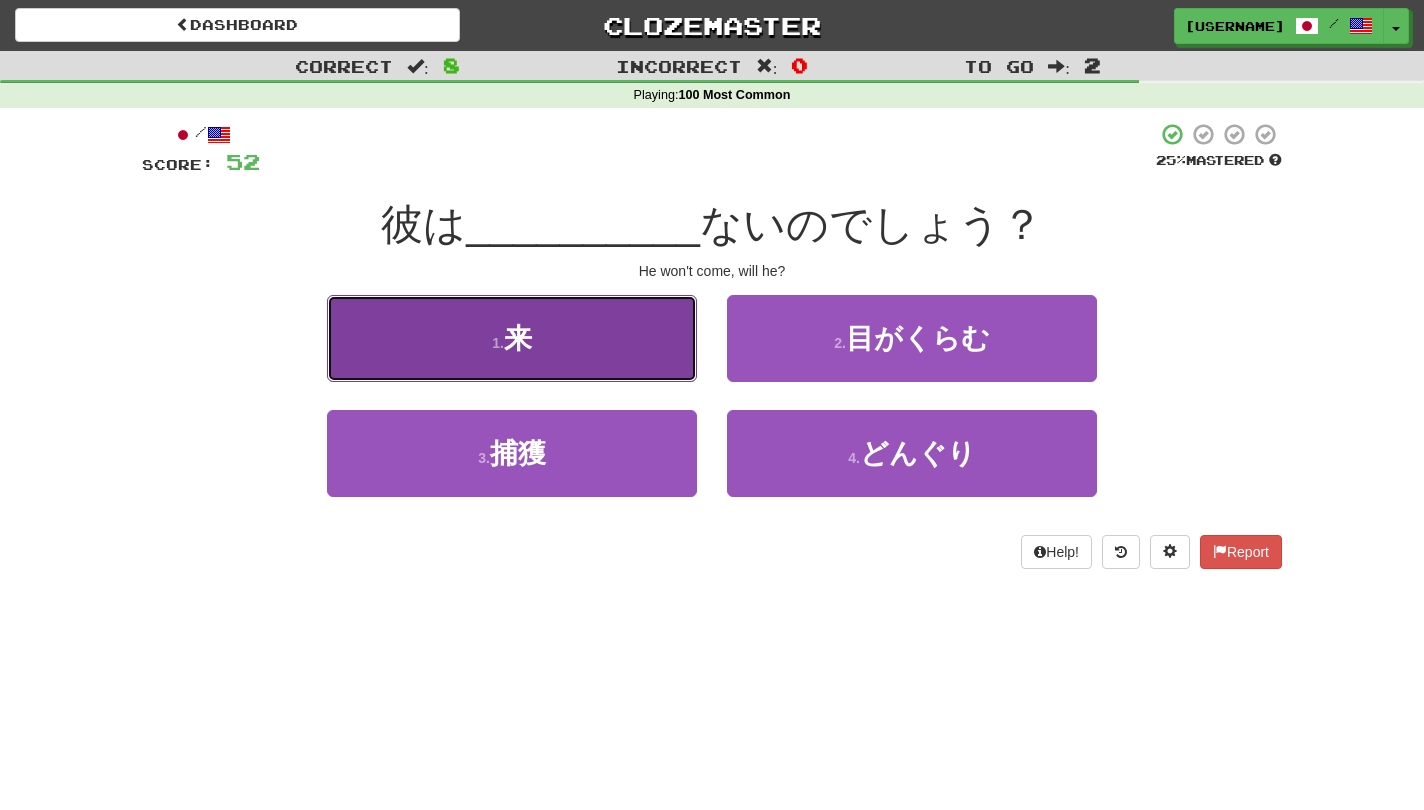 click on "1 .  来" at bounding box center (512, 338) 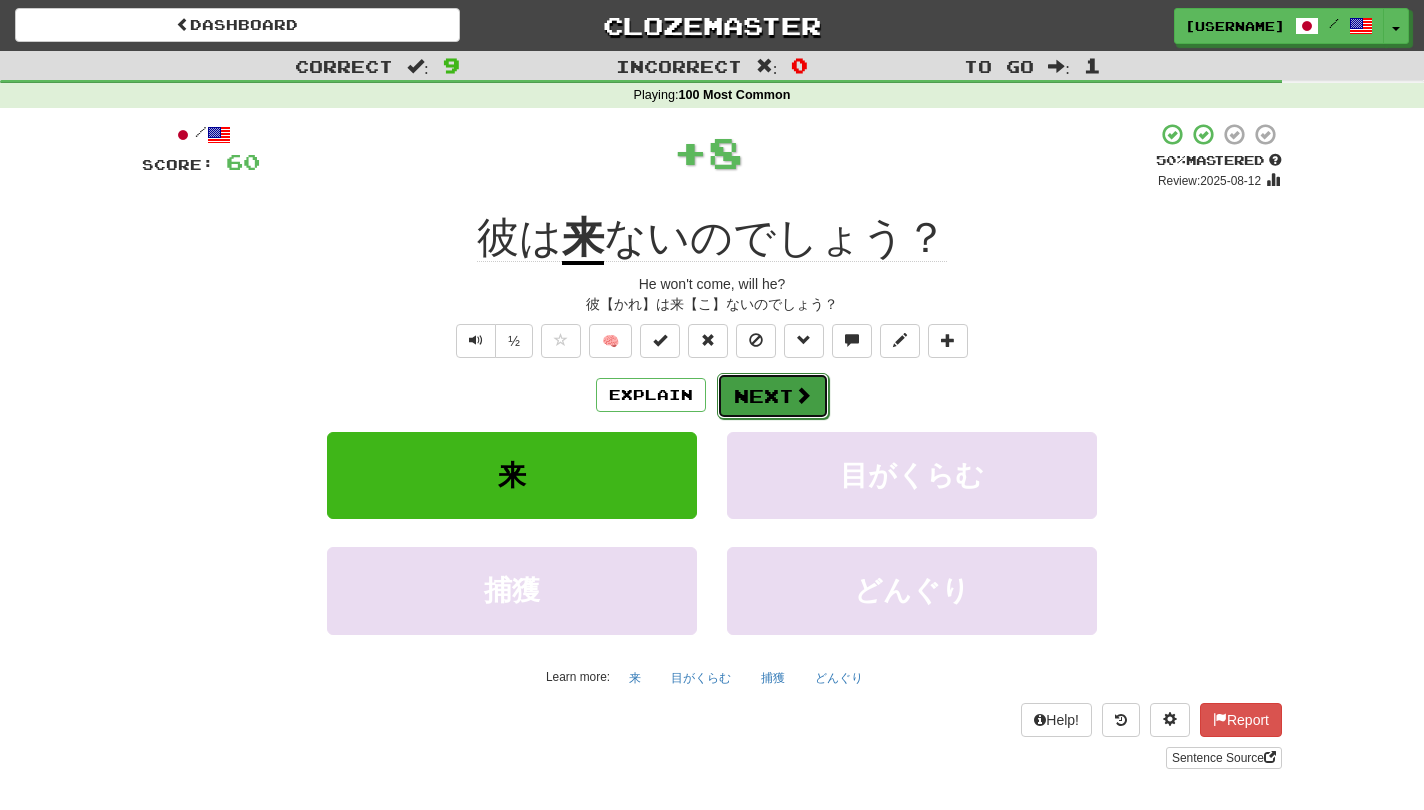 click on "Next" at bounding box center [773, 396] 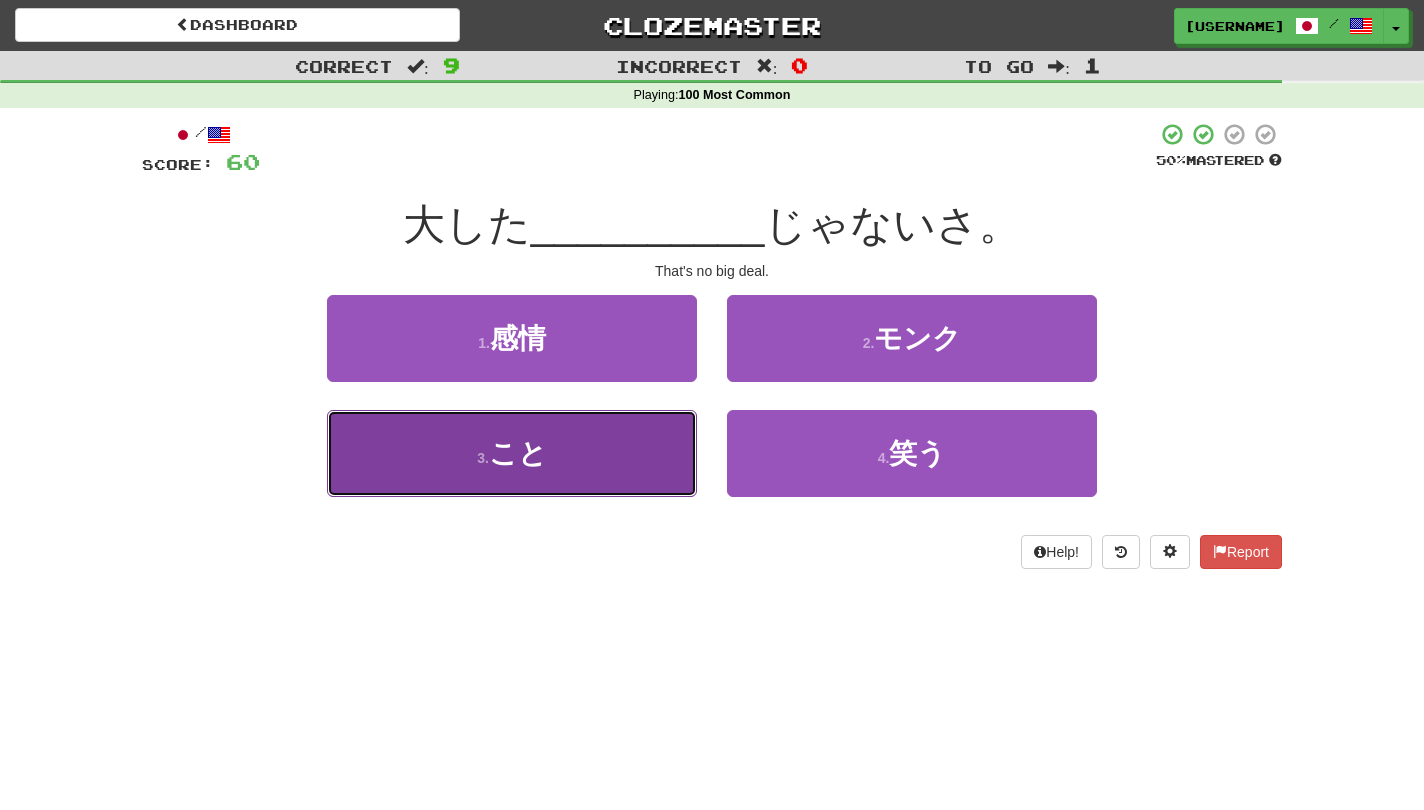 click on "3 .  こと" at bounding box center (512, 453) 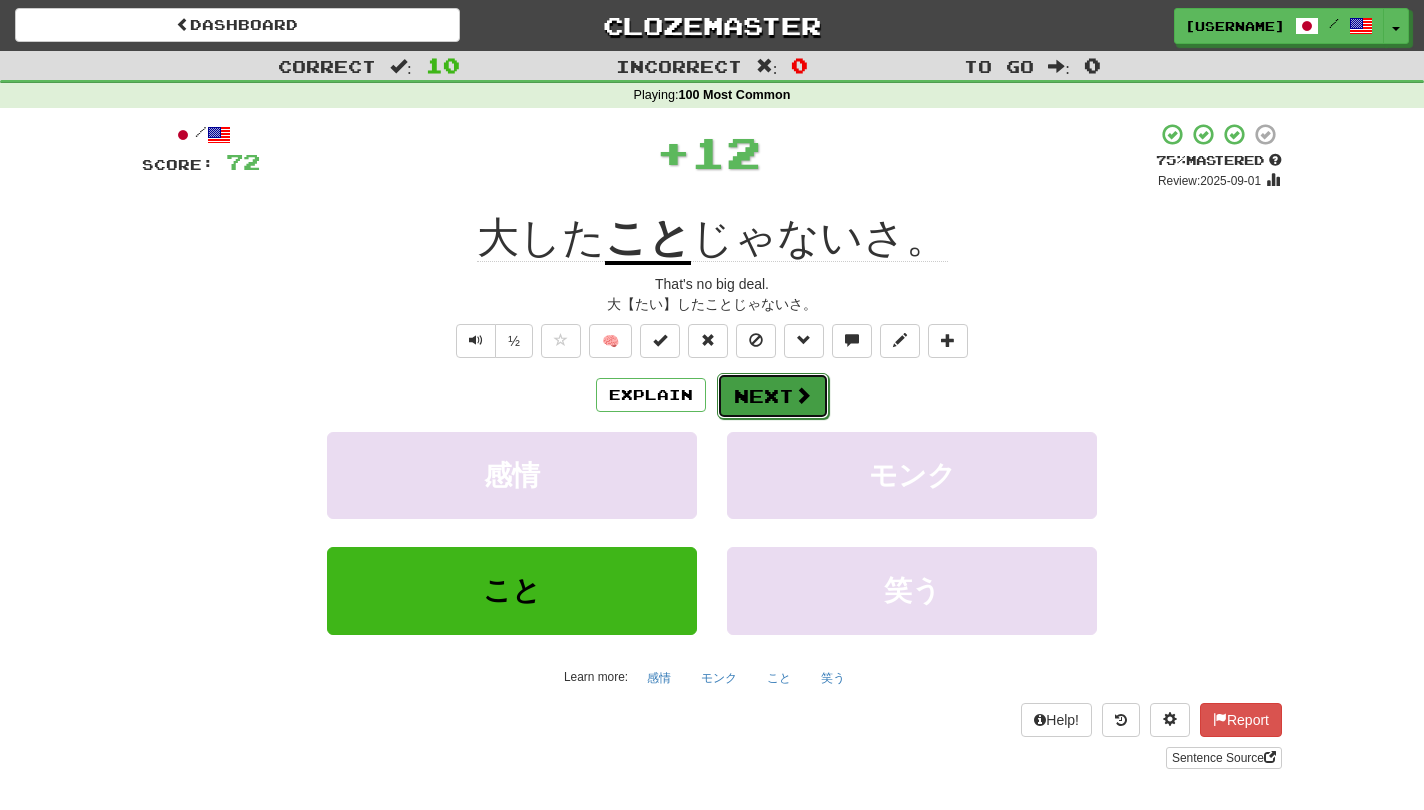 click at bounding box center [803, 395] 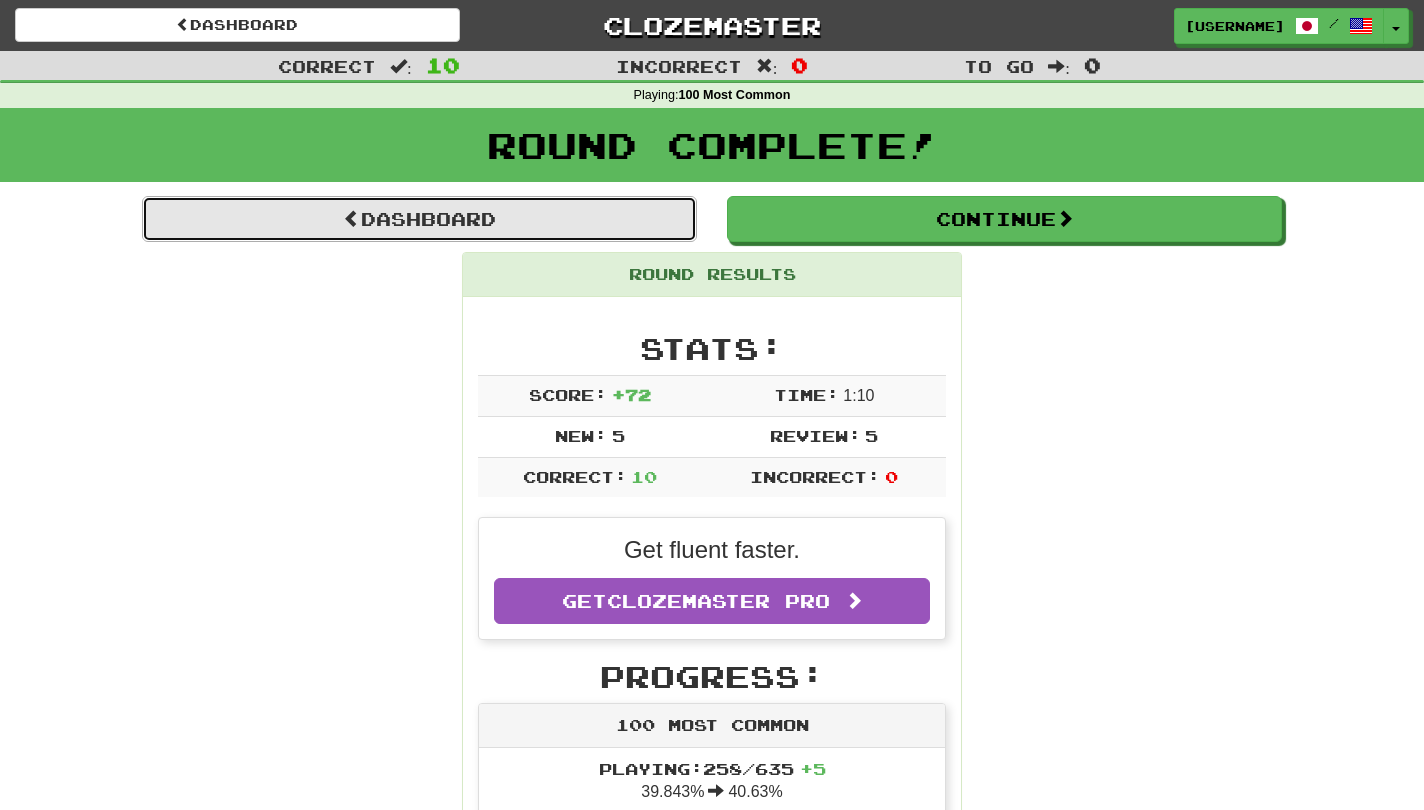 click on "Dashboard" at bounding box center [419, 219] 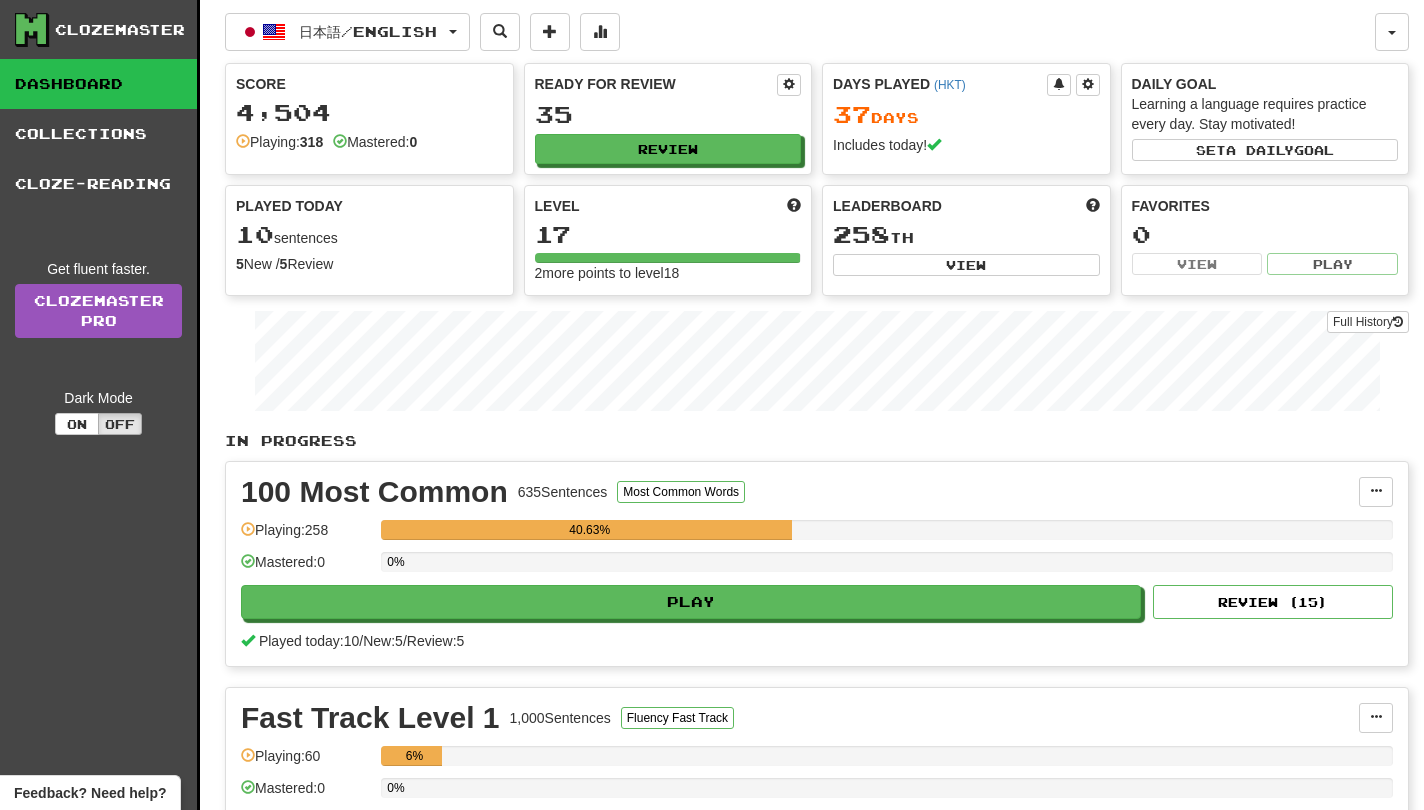 scroll, scrollTop: 0, scrollLeft: 0, axis: both 